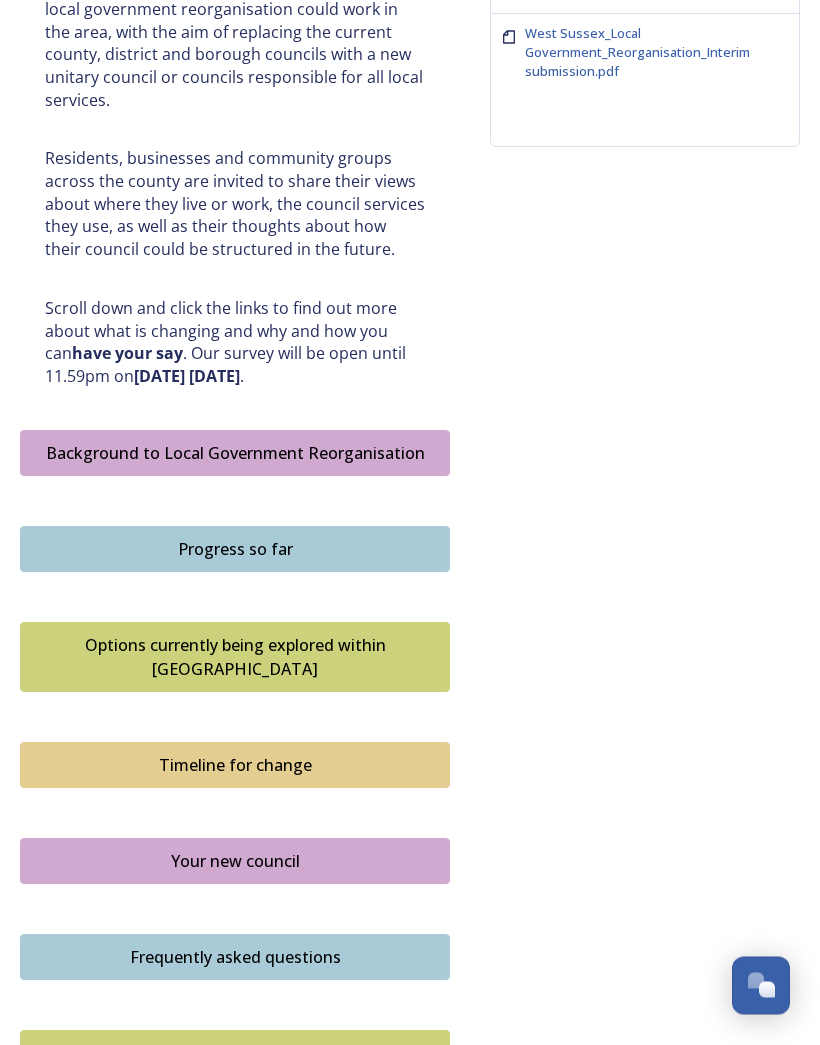 scroll, scrollTop: 841, scrollLeft: 0, axis: vertical 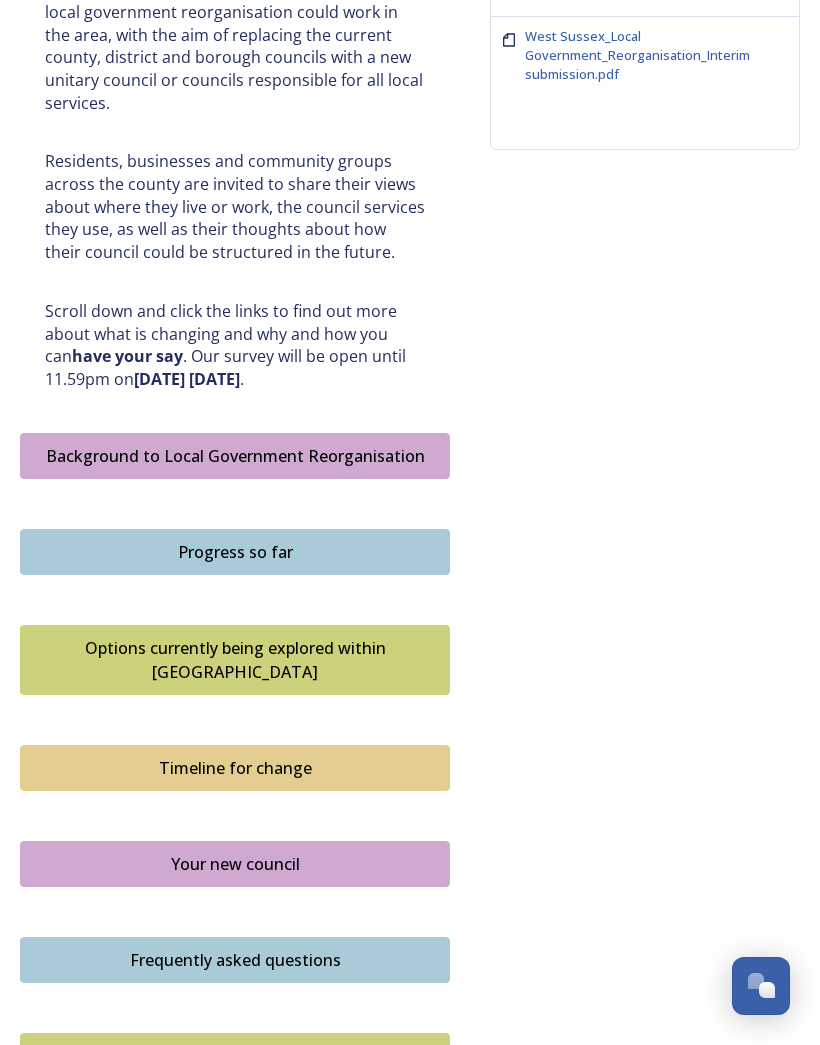 click on "Background to Local Government Reorganisation" at bounding box center [235, 456] 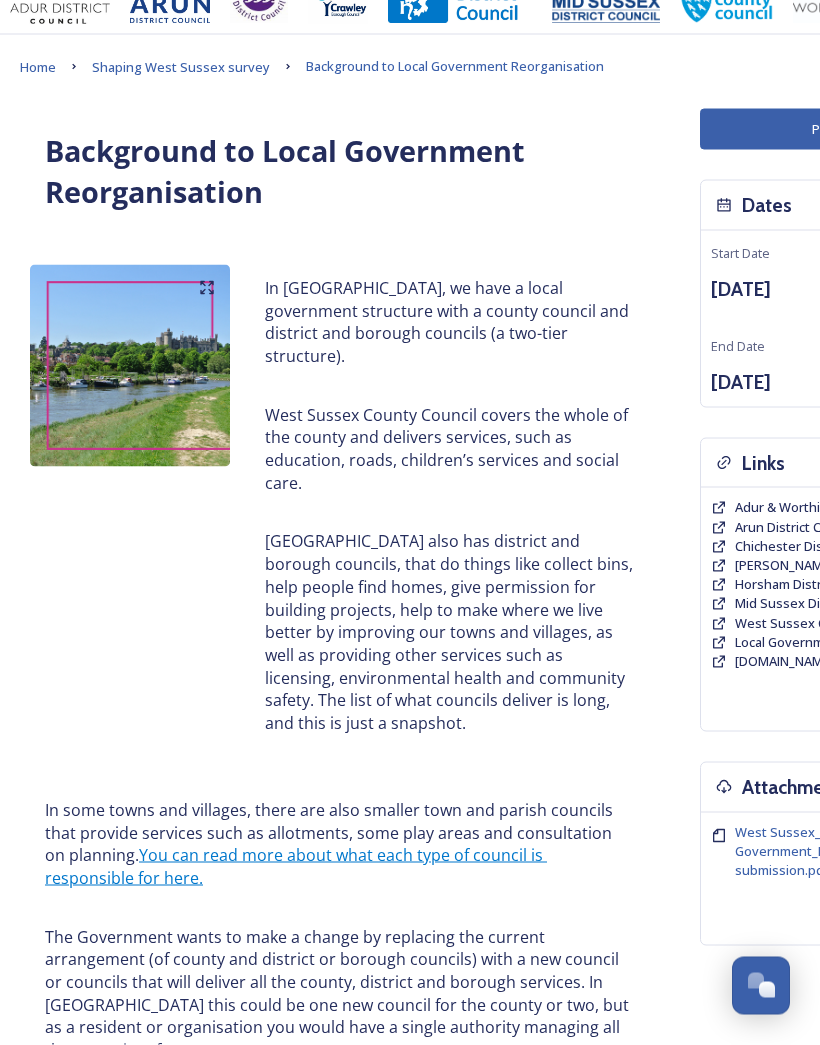 scroll, scrollTop: 0, scrollLeft: 0, axis: both 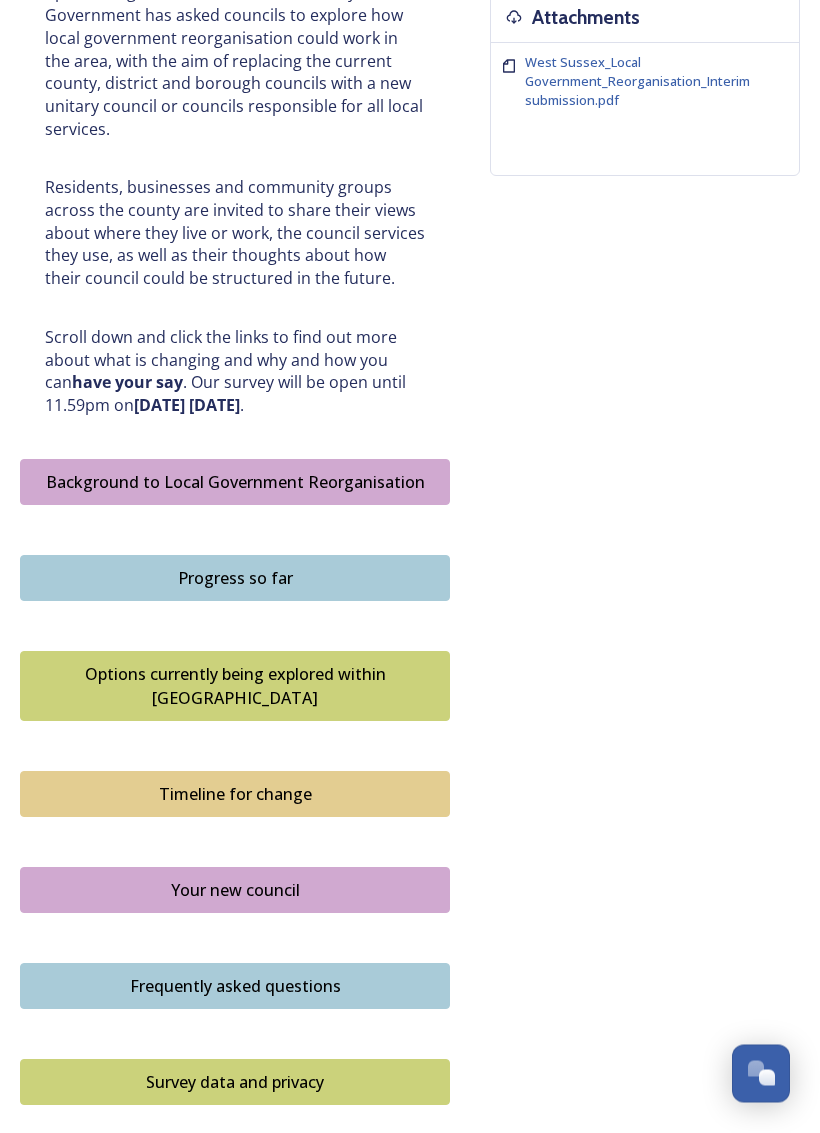 click on "Progress so far" at bounding box center (235, 579) 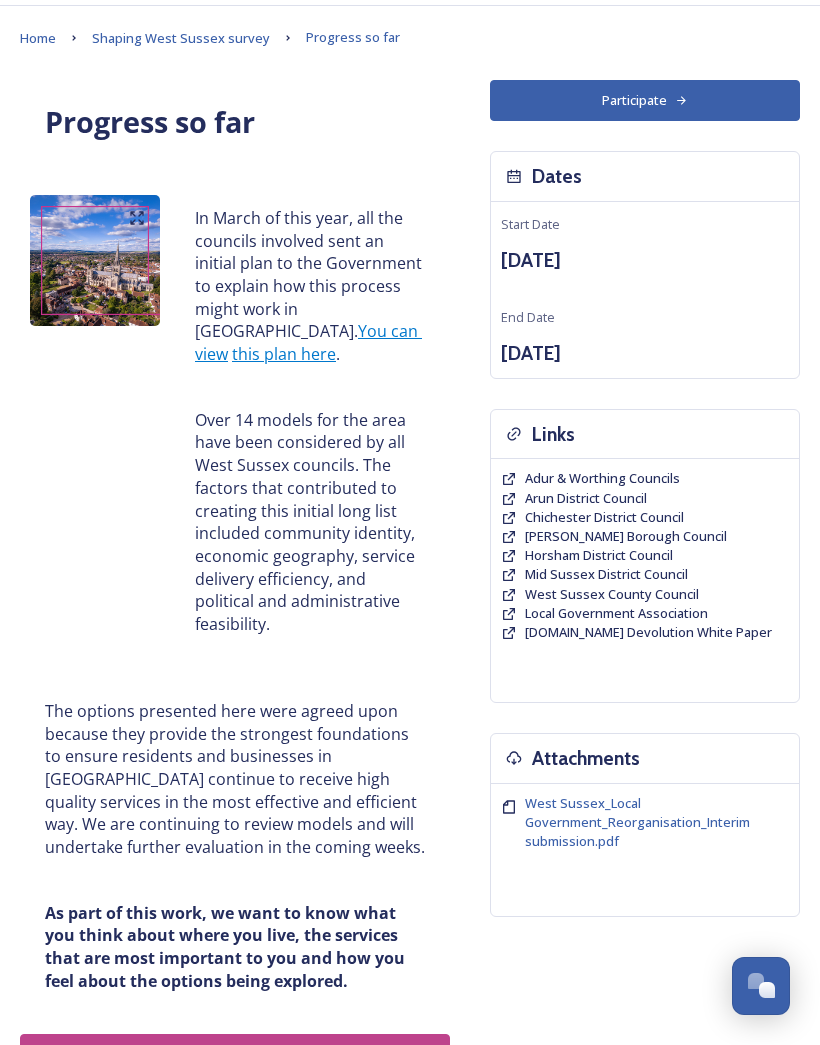 scroll, scrollTop: 0, scrollLeft: 0, axis: both 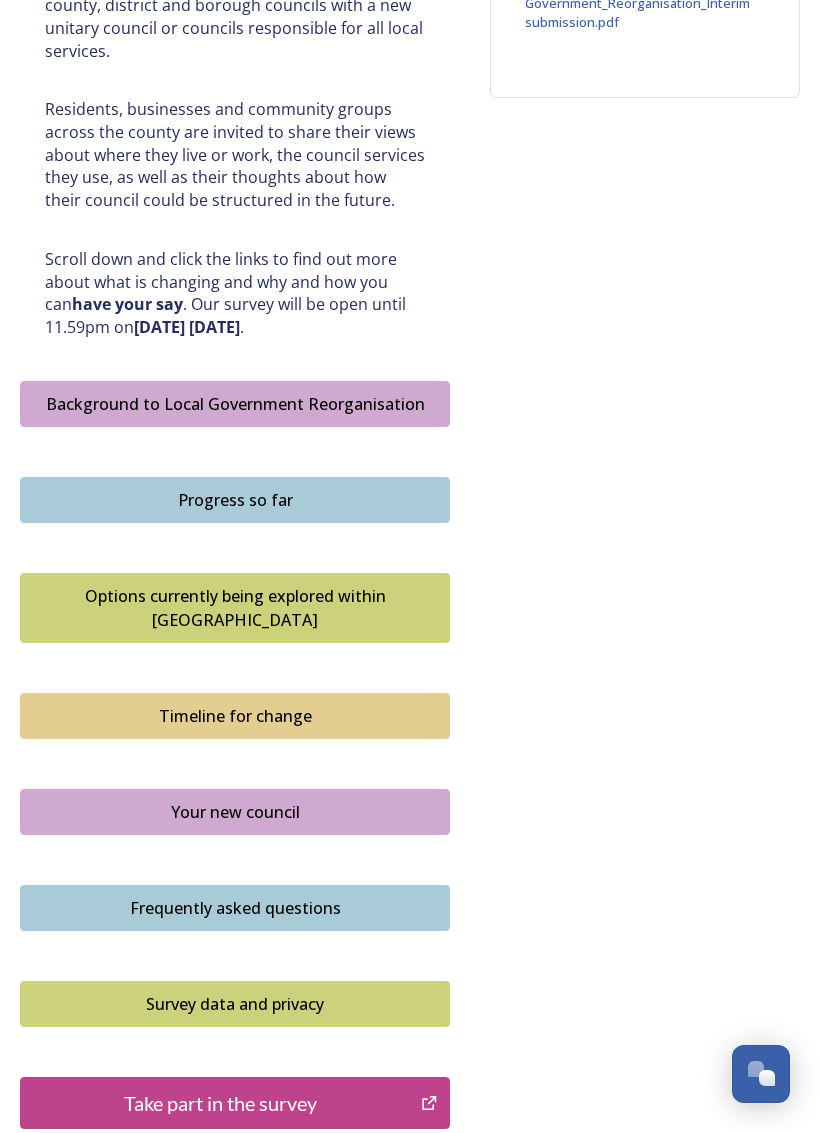 click on "Options currently being explored within West Sussex" at bounding box center [235, 608] 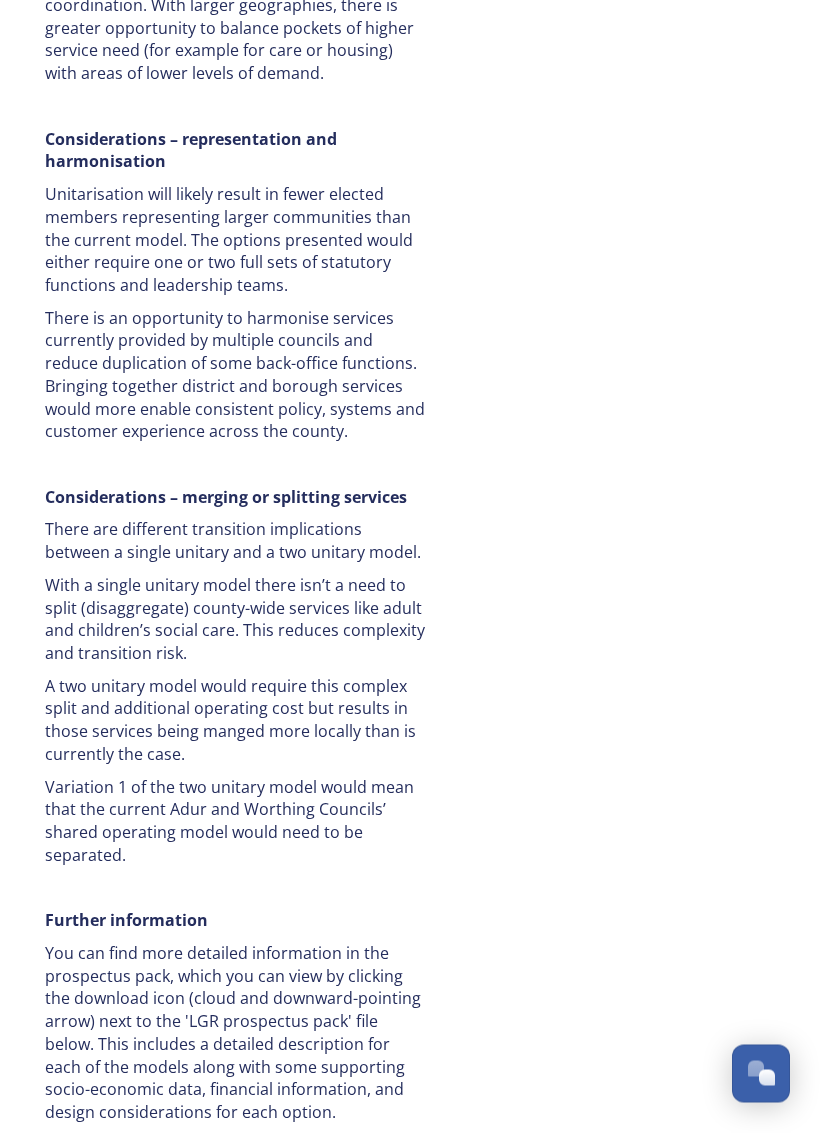 scroll, scrollTop: 4162, scrollLeft: 0, axis: vertical 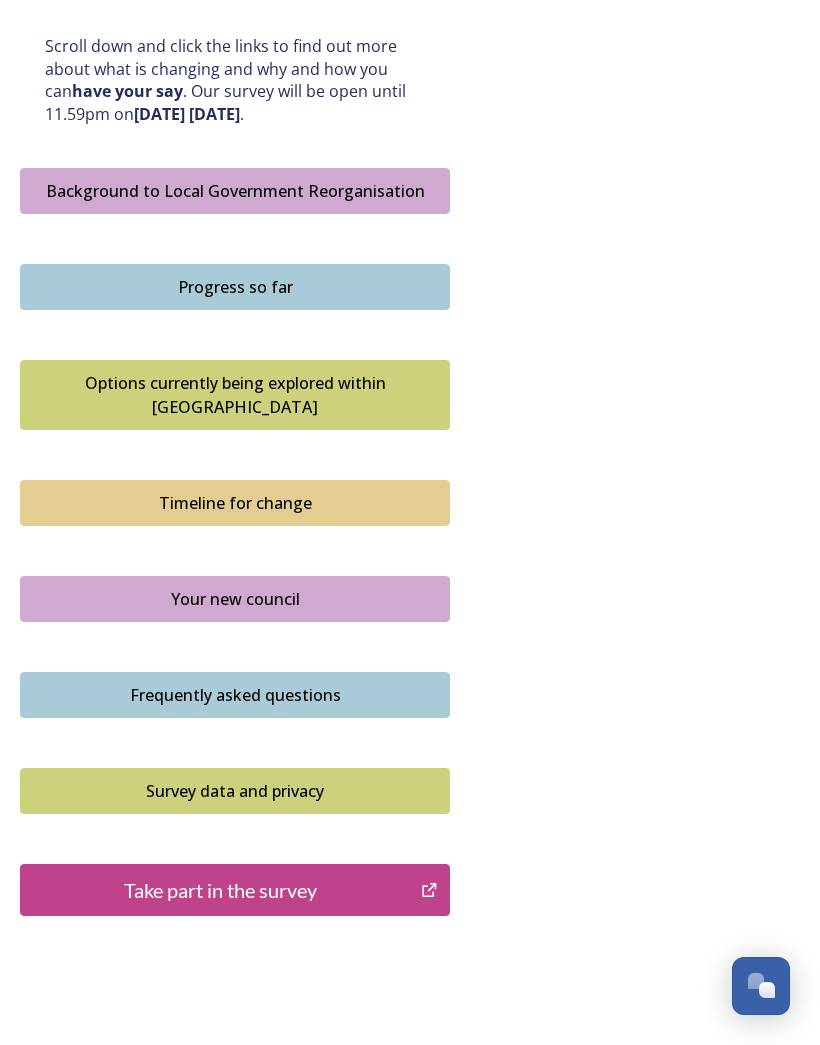 click on "Timeline for change" at bounding box center [235, 503] 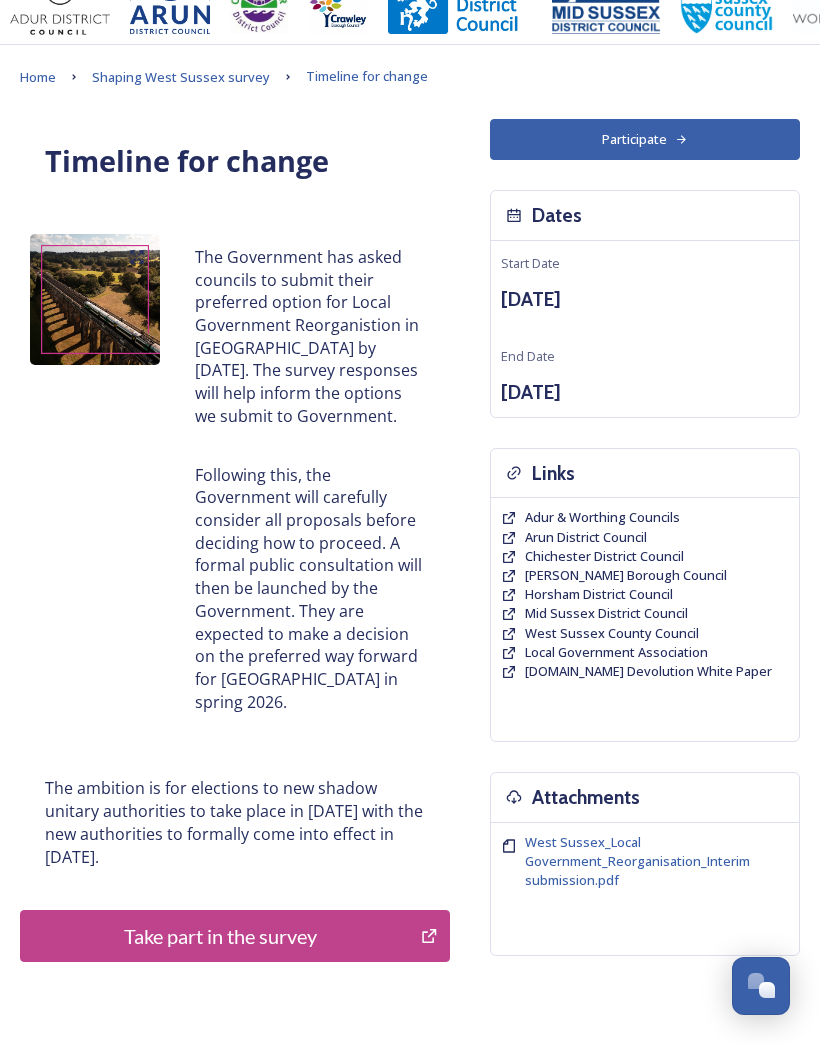 scroll, scrollTop: 0, scrollLeft: 0, axis: both 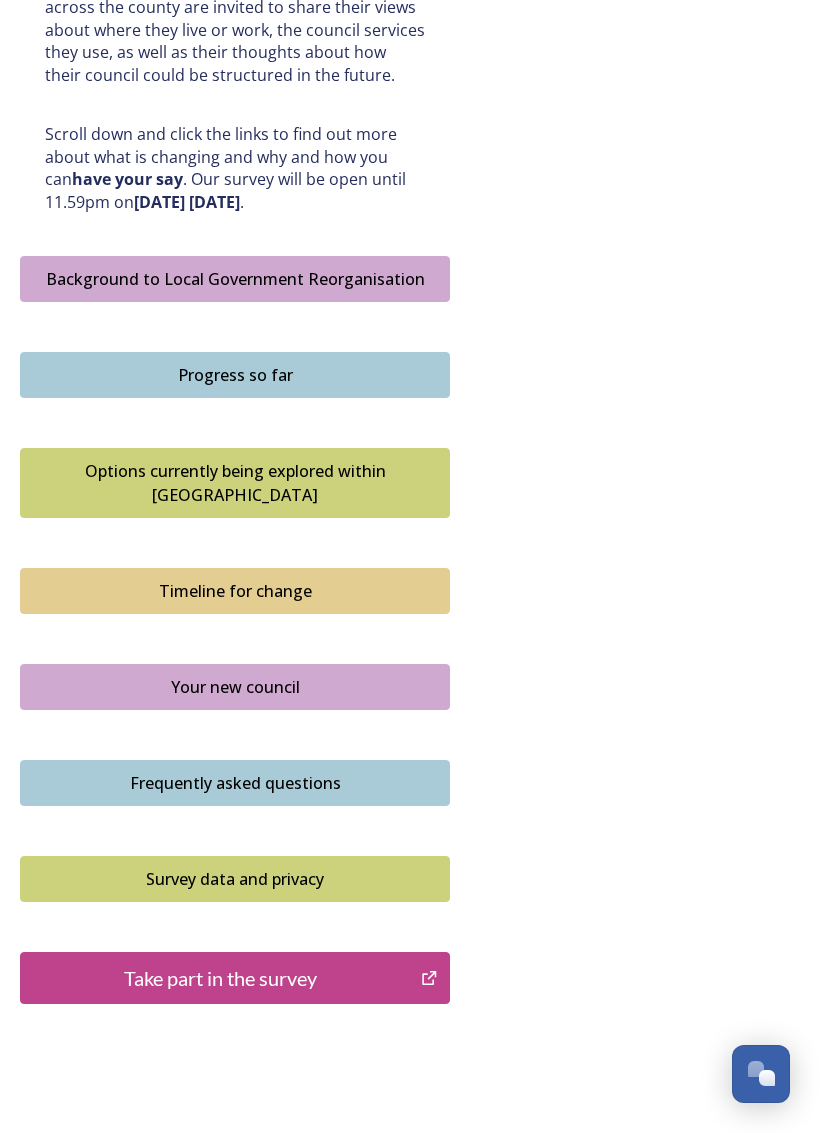click on "Your new council" at bounding box center [235, 687] 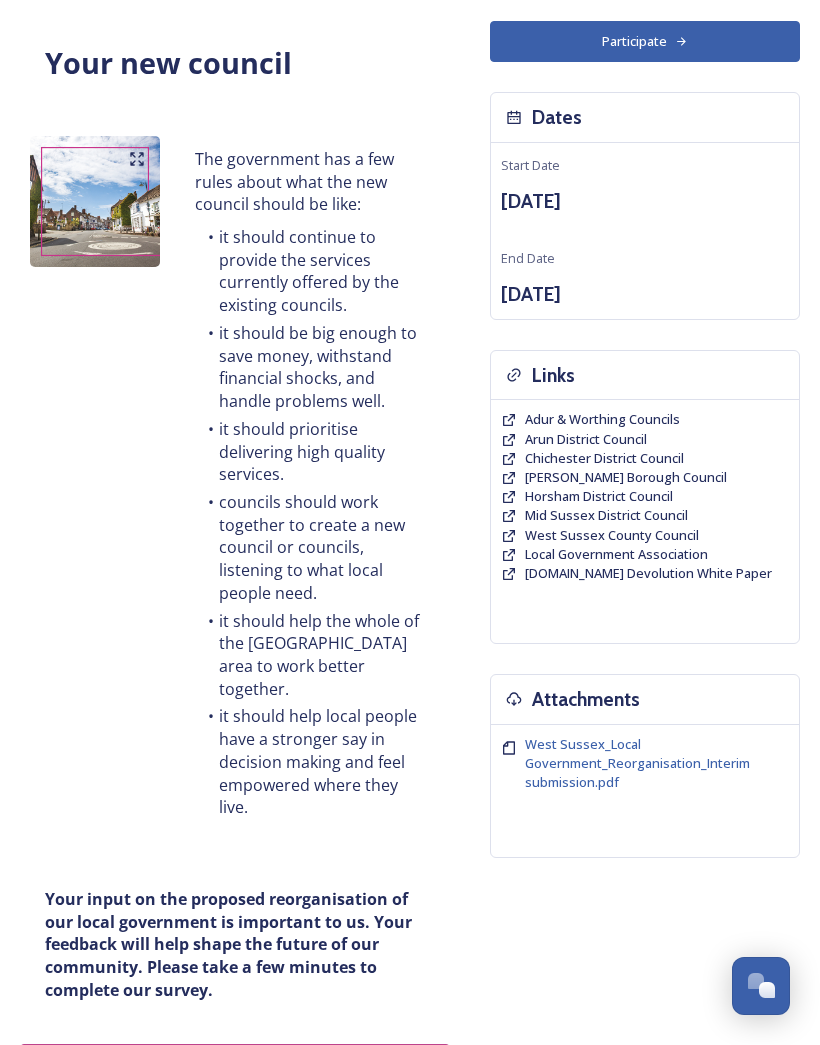 scroll, scrollTop: 0, scrollLeft: 0, axis: both 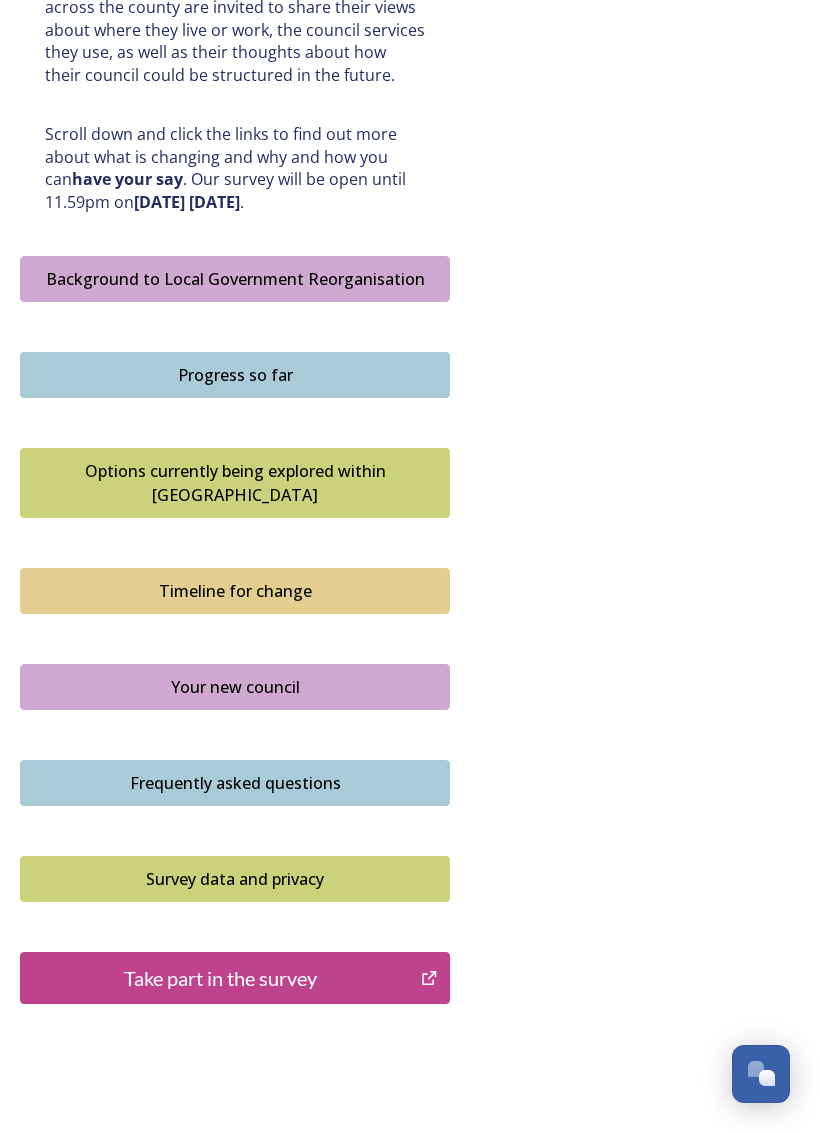 click on "Frequently asked questions" at bounding box center [235, 783] 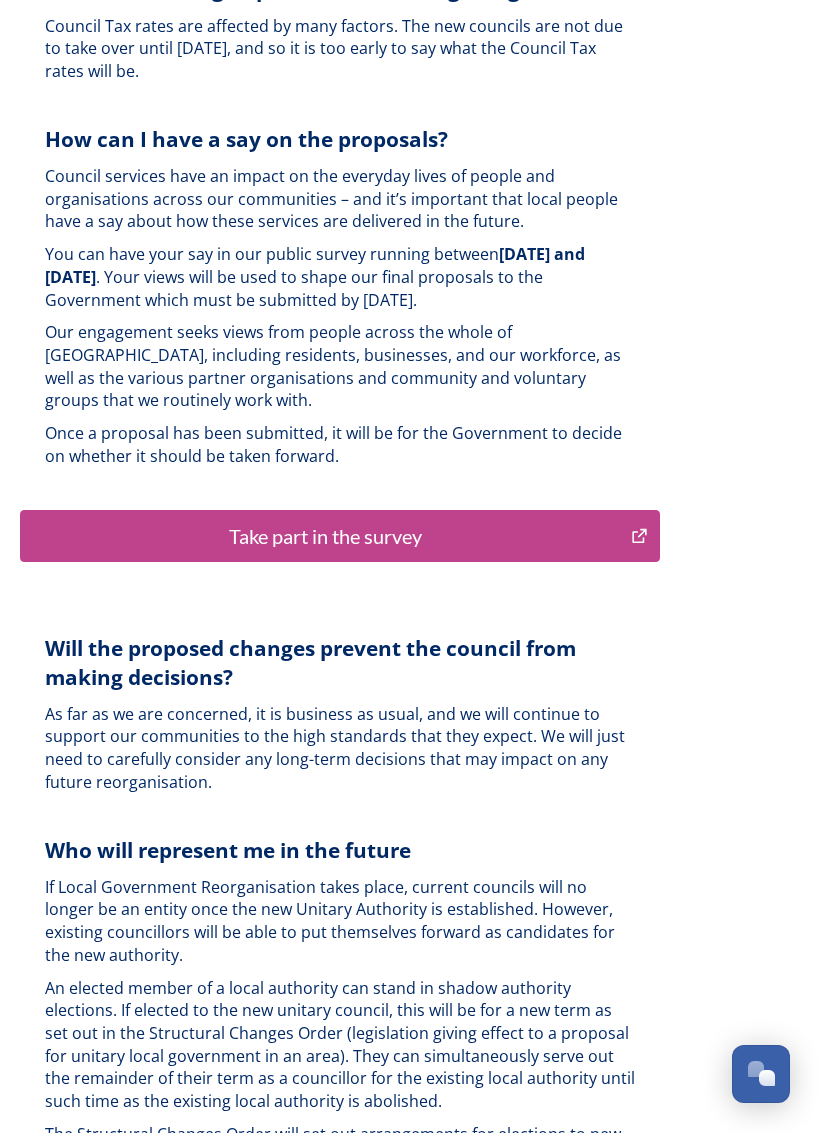 scroll, scrollTop: 5220, scrollLeft: 0, axis: vertical 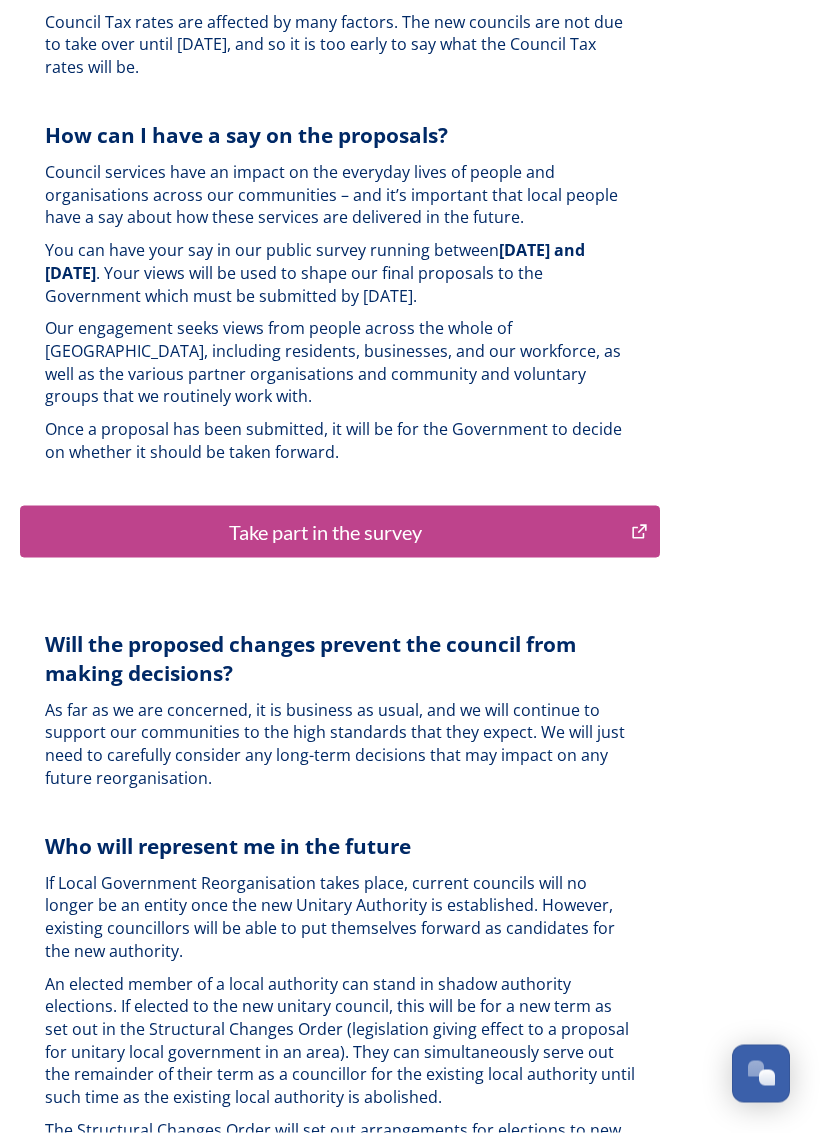 click on "Take part in the survey" at bounding box center [325, 532] 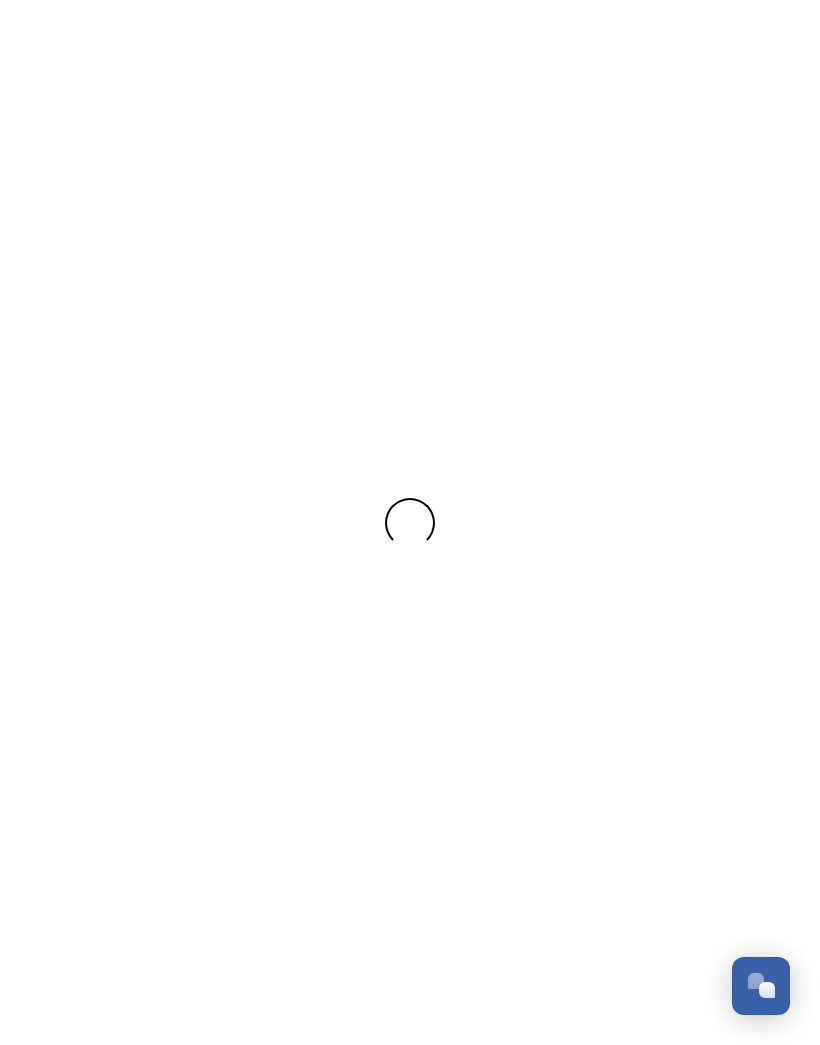 scroll, scrollTop: 0, scrollLeft: 0, axis: both 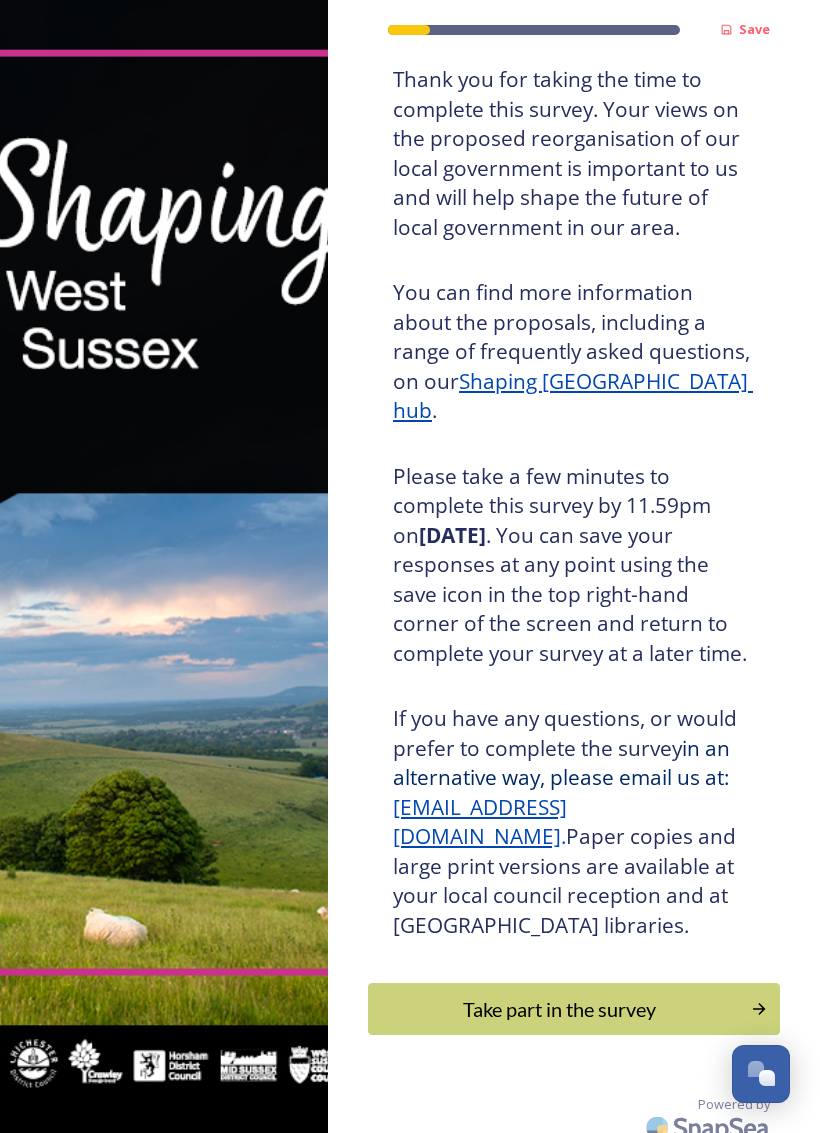 click on "Take part in the survey" at bounding box center [559, 1009] 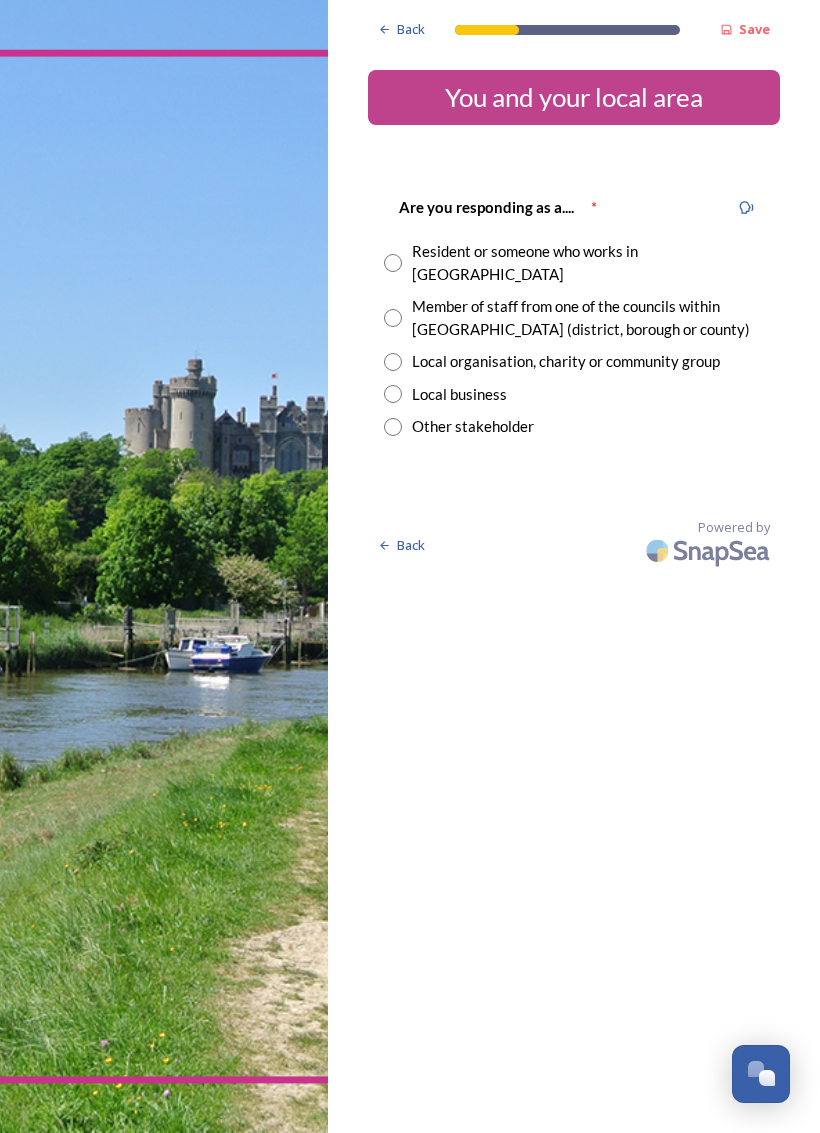 click at bounding box center (393, 263) 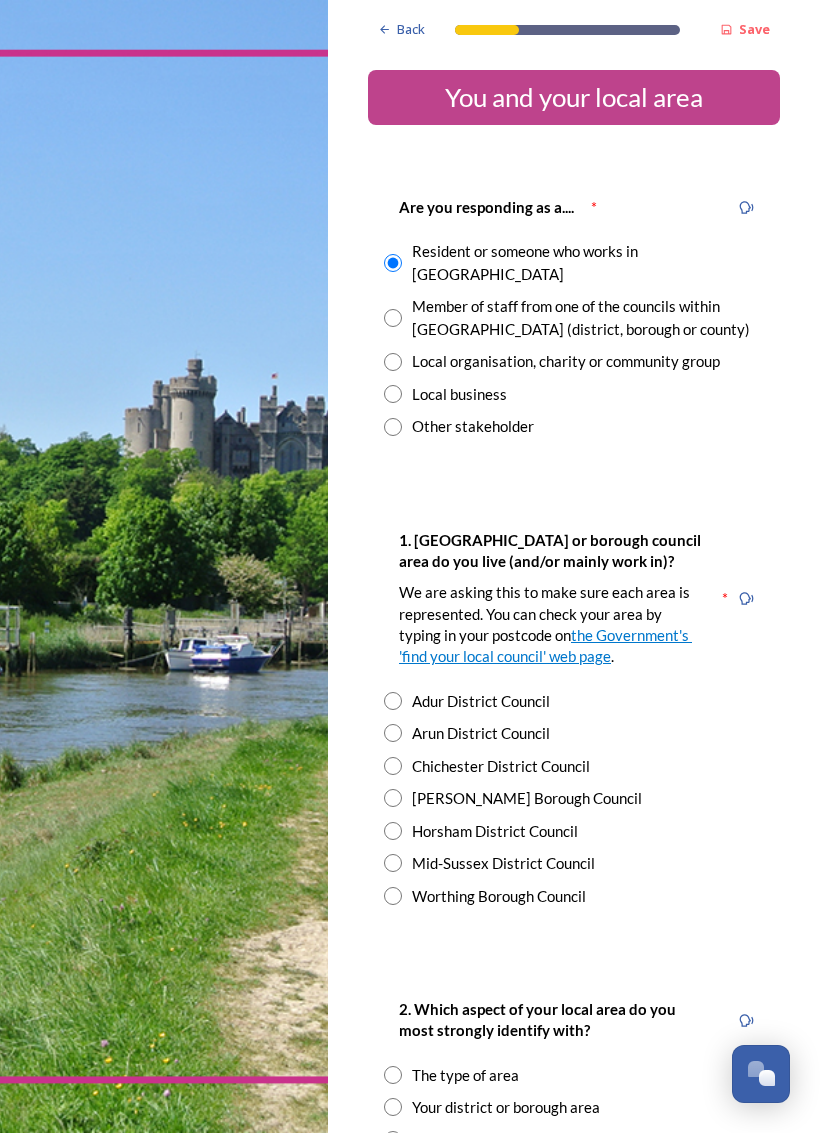 click at bounding box center (393, 733) 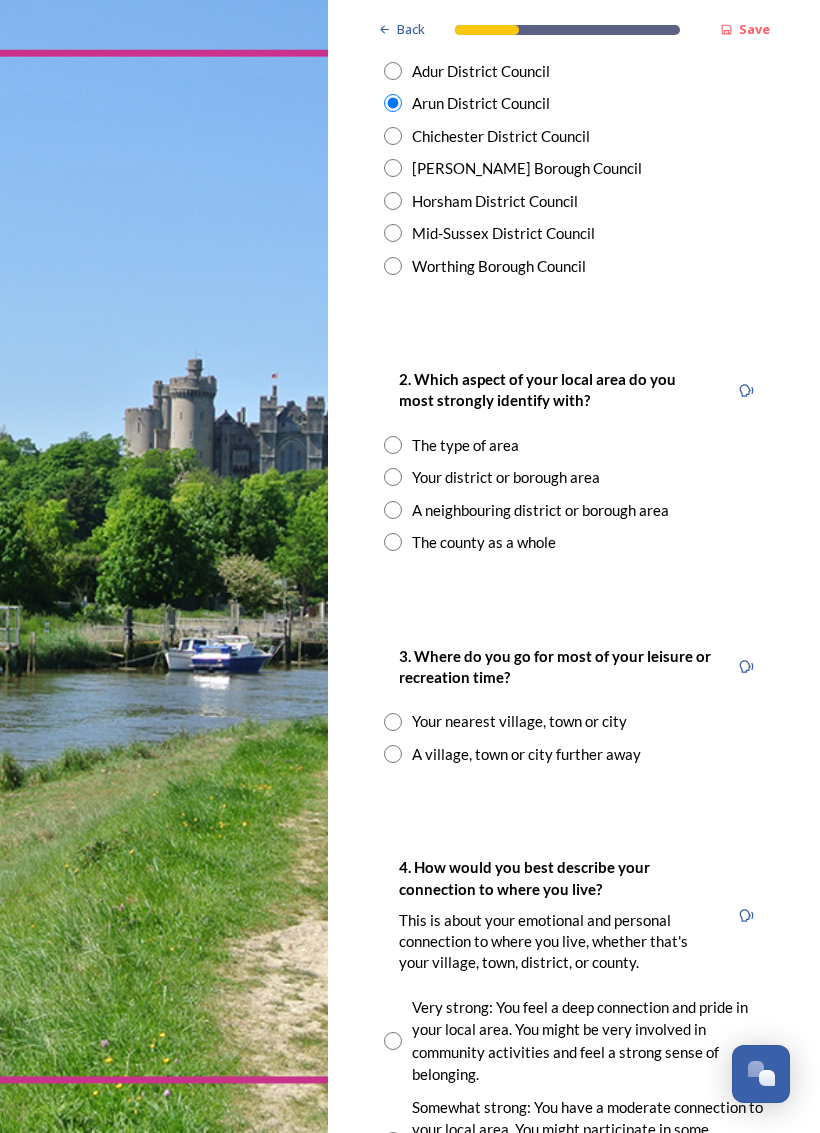 scroll, scrollTop: 631, scrollLeft: 0, axis: vertical 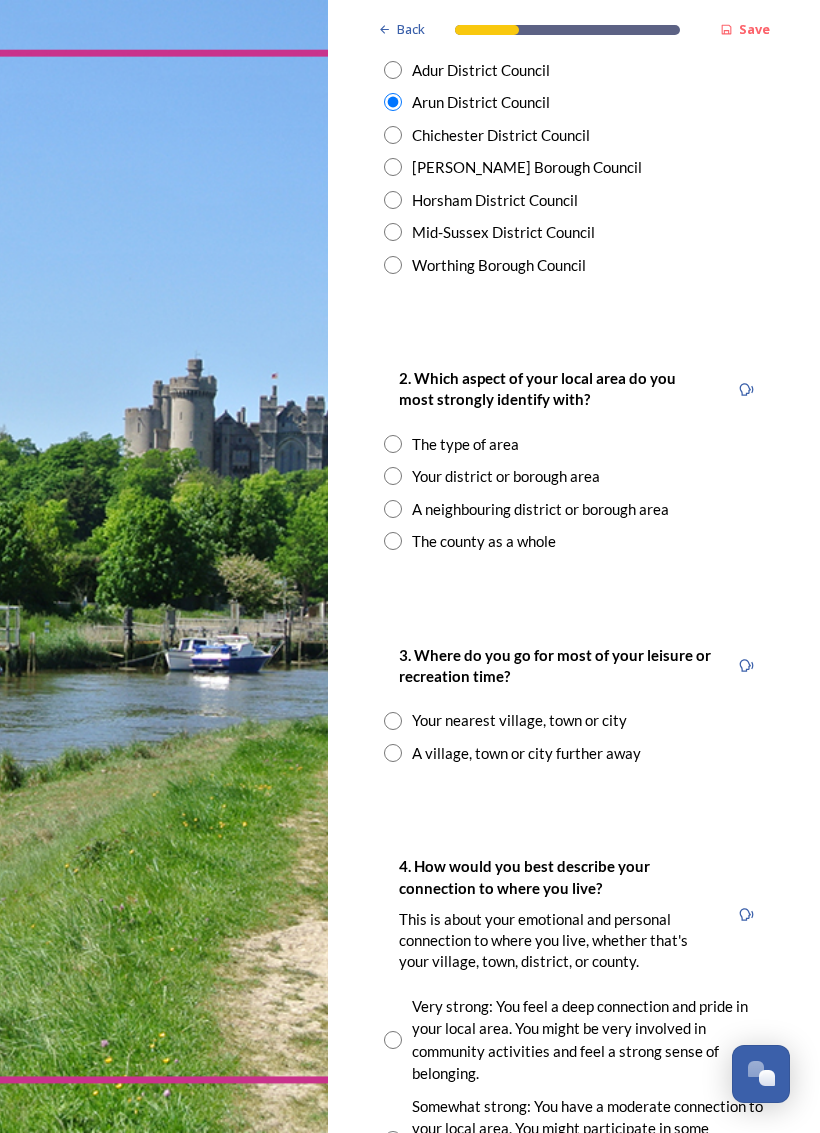 click at bounding box center (393, 444) 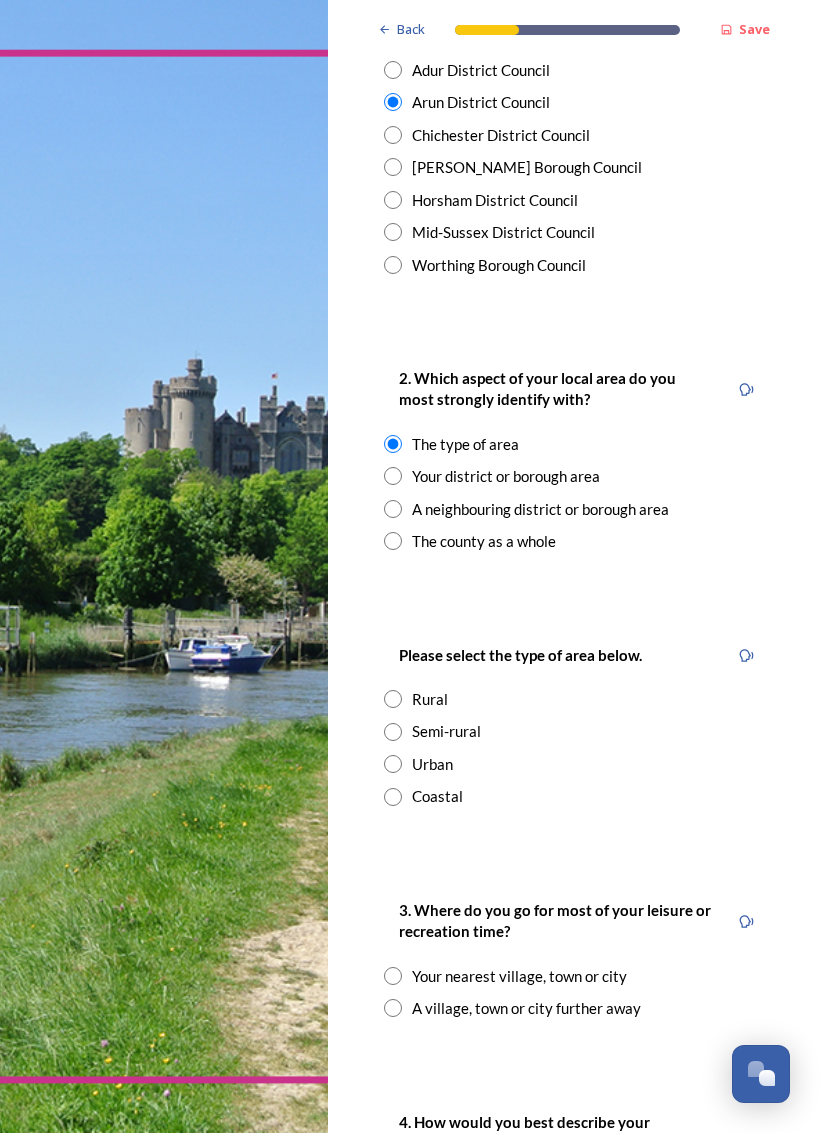click at bounding box center (393, 732) 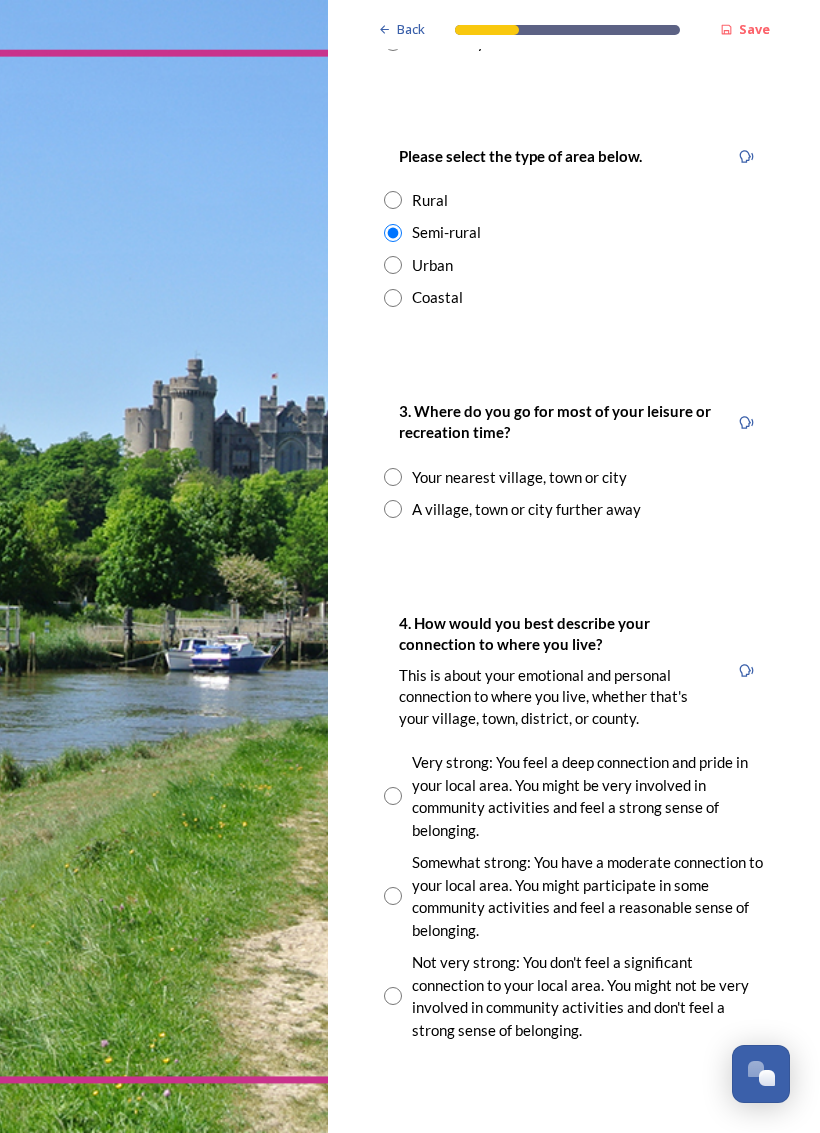 scroll, scrollTop: 1130, scrollLeft: 0, axis: vertical 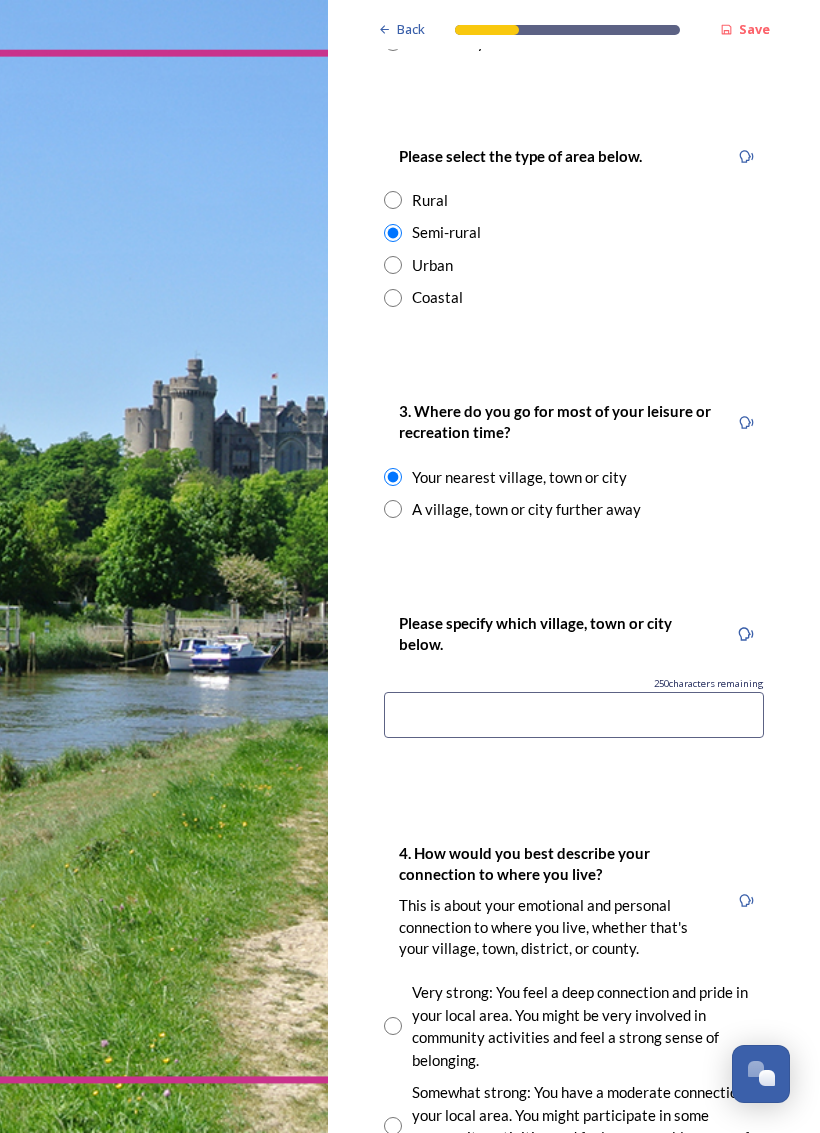 click at bounding box center [393, 509] 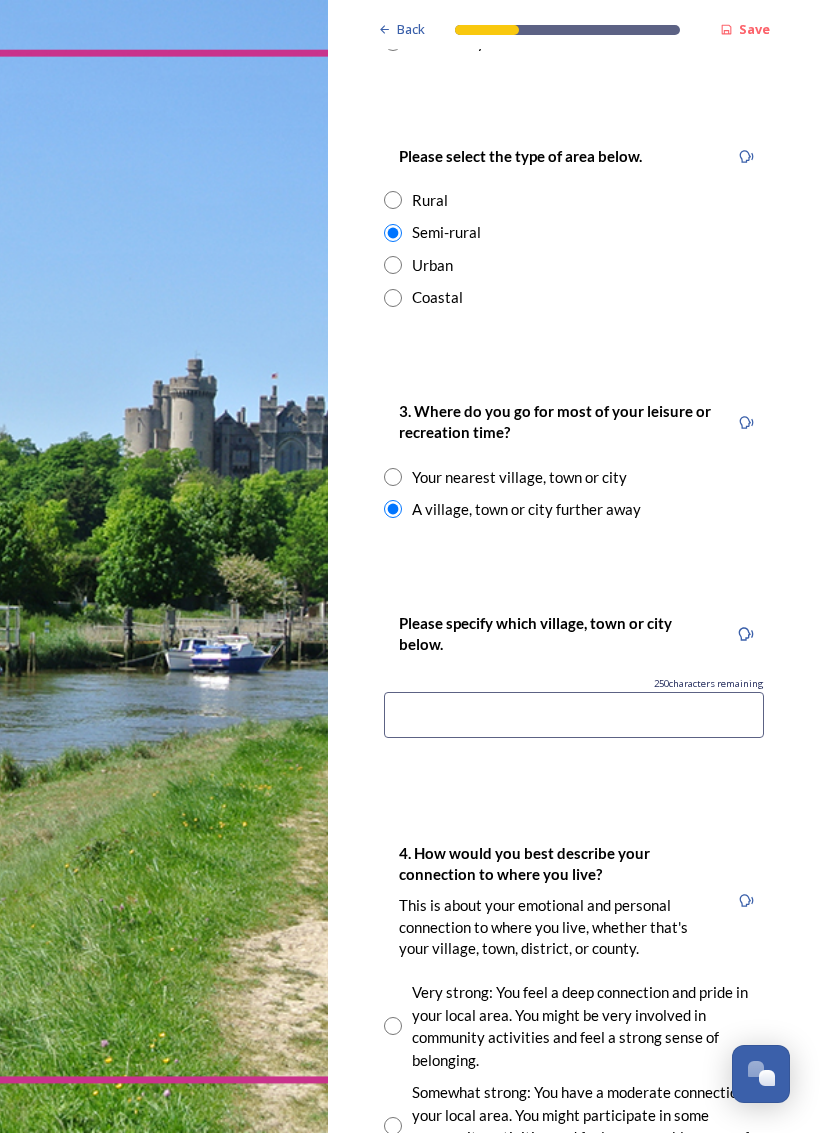 click at bounding box center [393, 477] 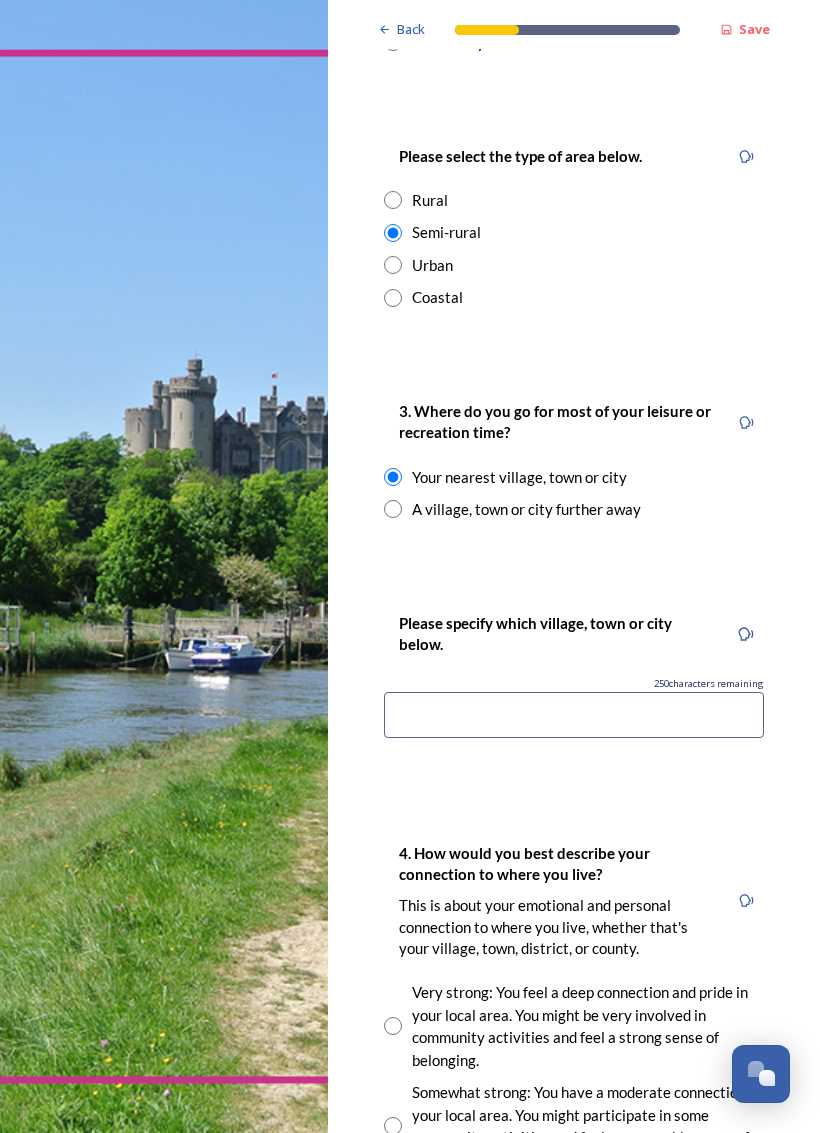 click at bounding box center [574, 715] 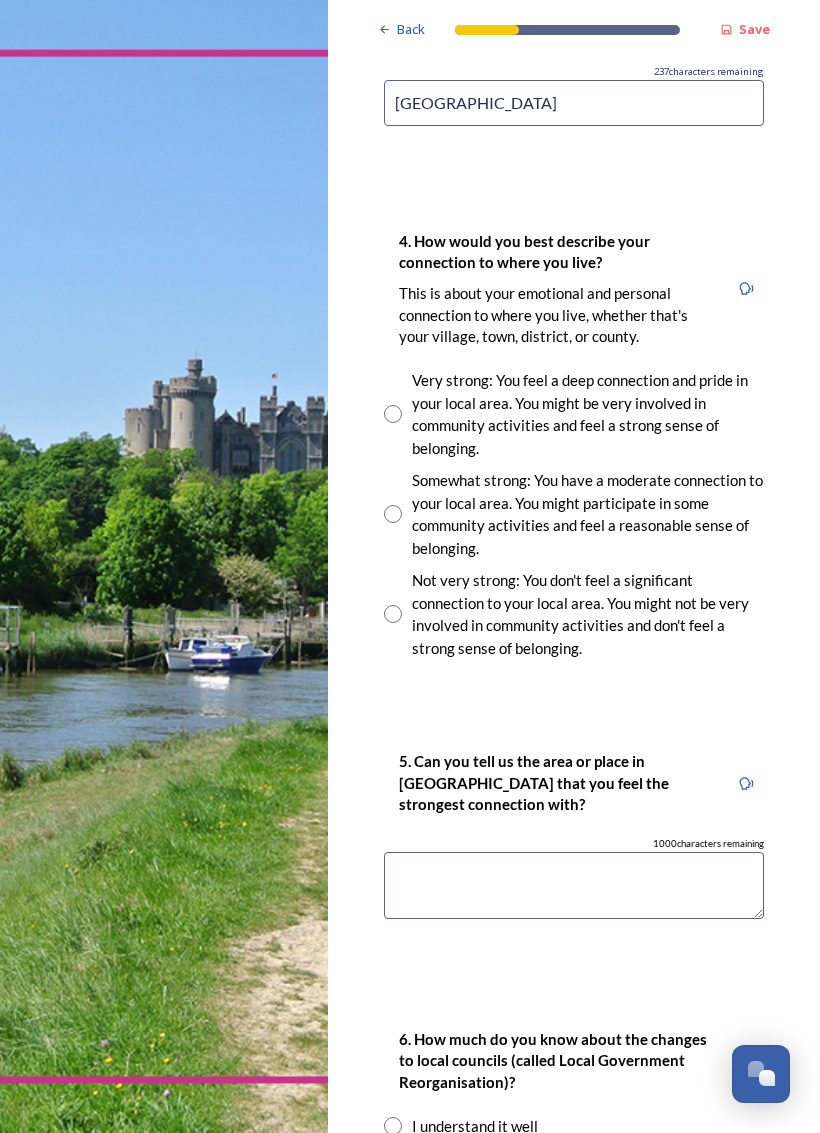 scroll, scrollTop: 1742, scrollLeft: 0, axis: vertical 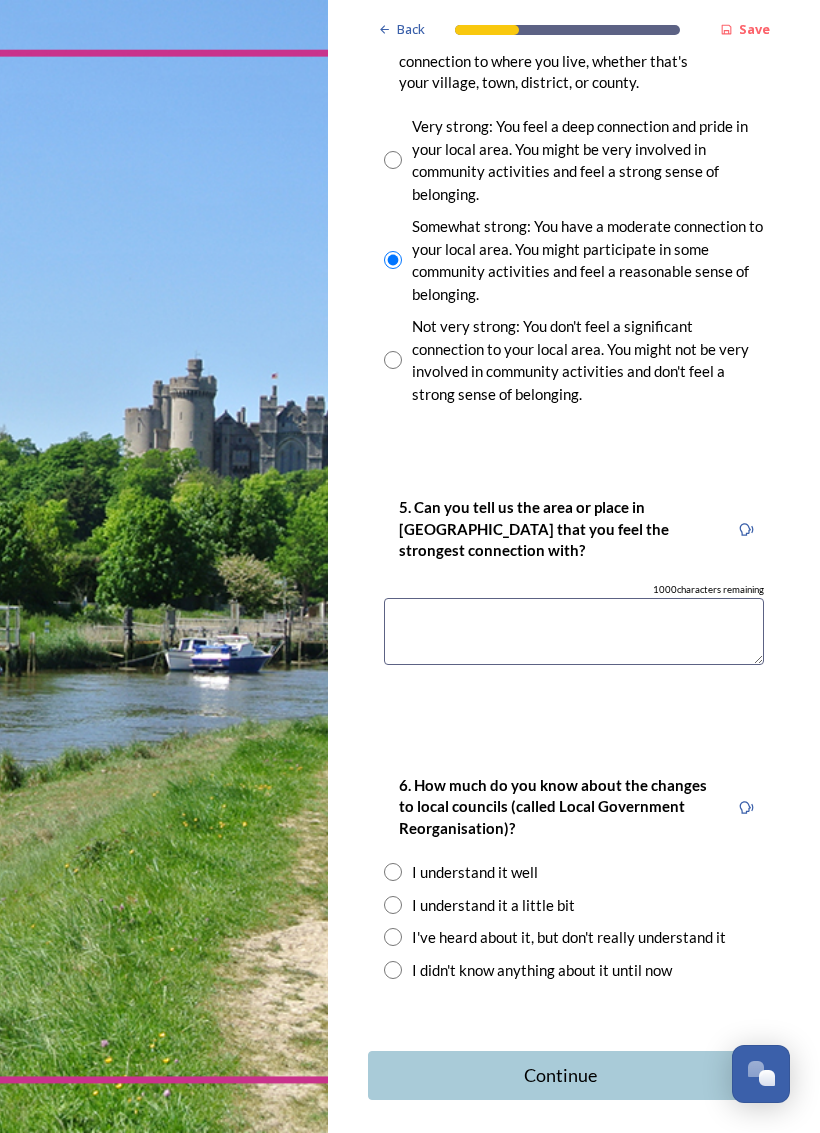 click at bounding box center (574, 631) 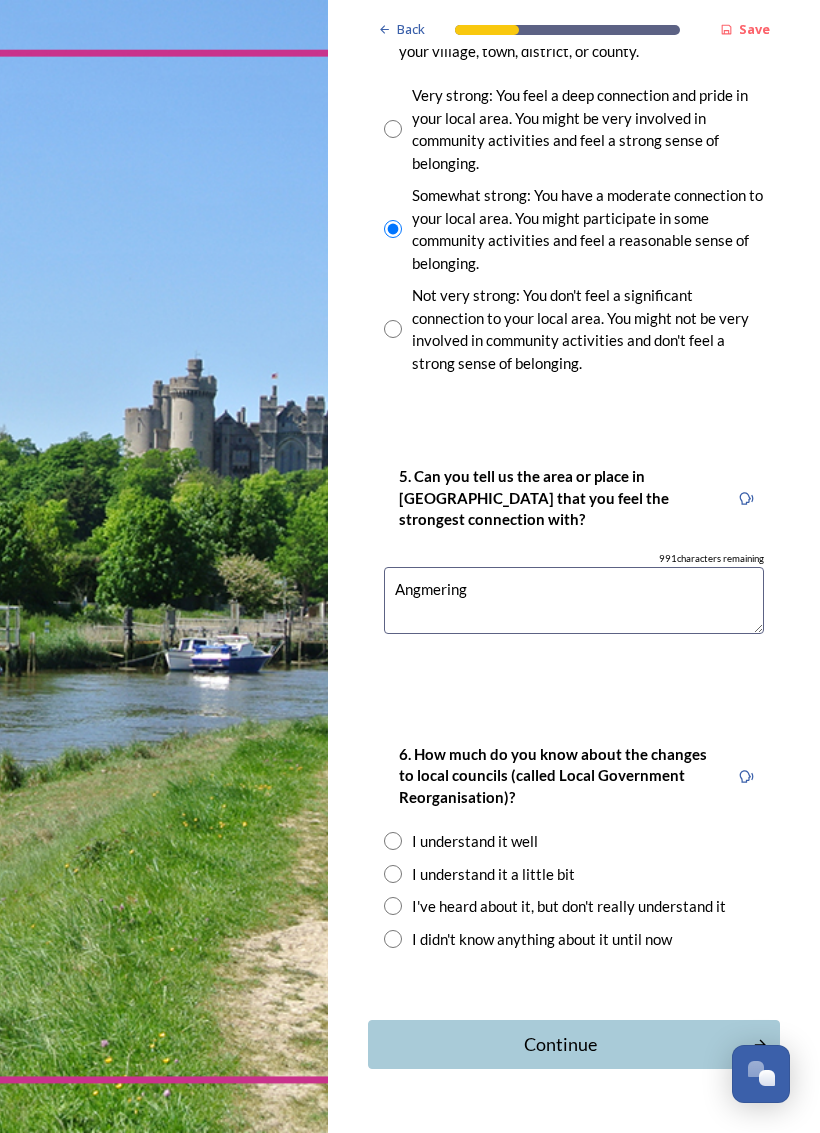scroll, scrollTop: 2026, scrollLeft: 0, axis: vertical 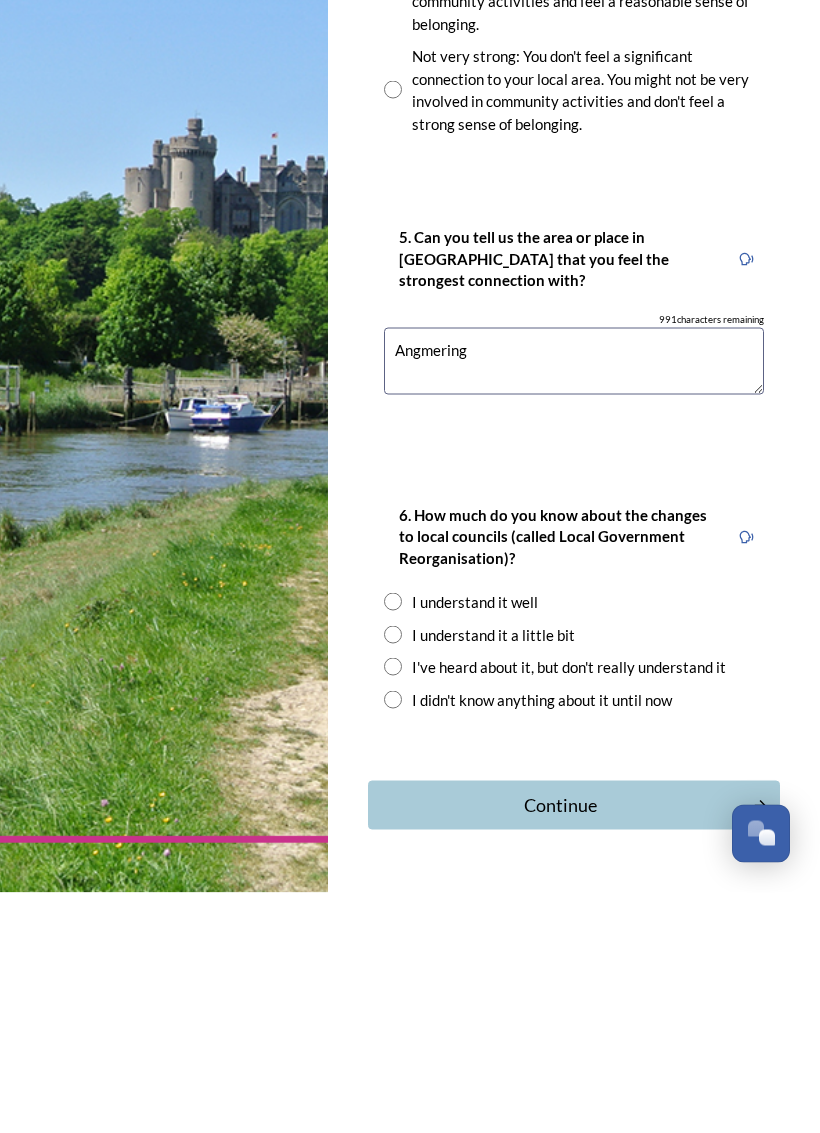 type on "Angmering" 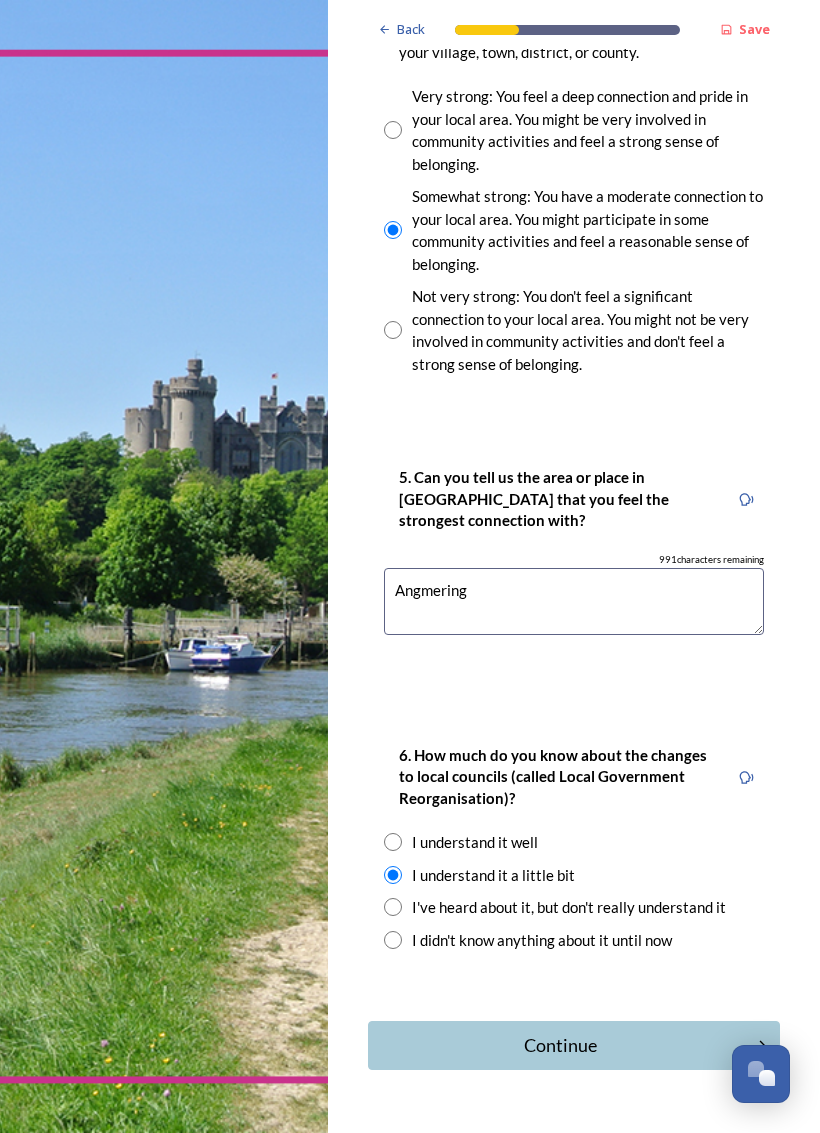 click on "Continue" at bounding box center [574, 1045] 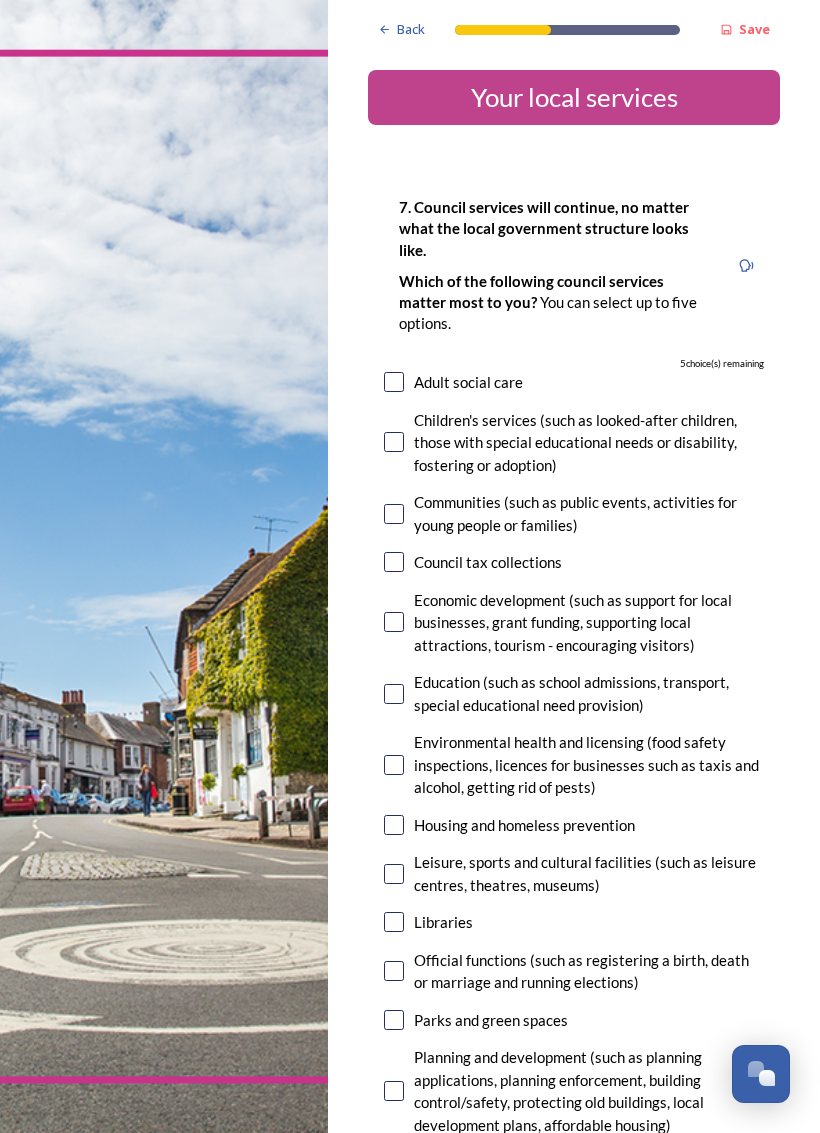 click at bounding box center (394, 382) 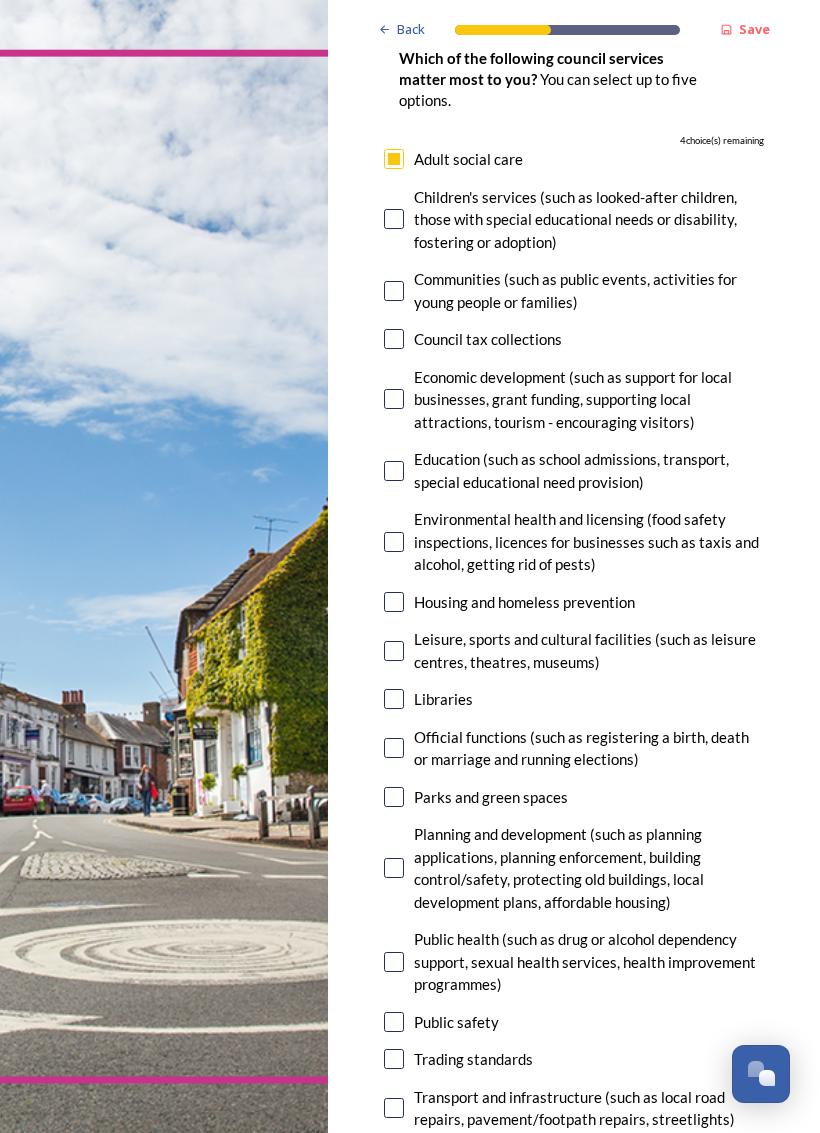 scroll, scrollTop: 225, scrollLeft: 0, axis: vertical 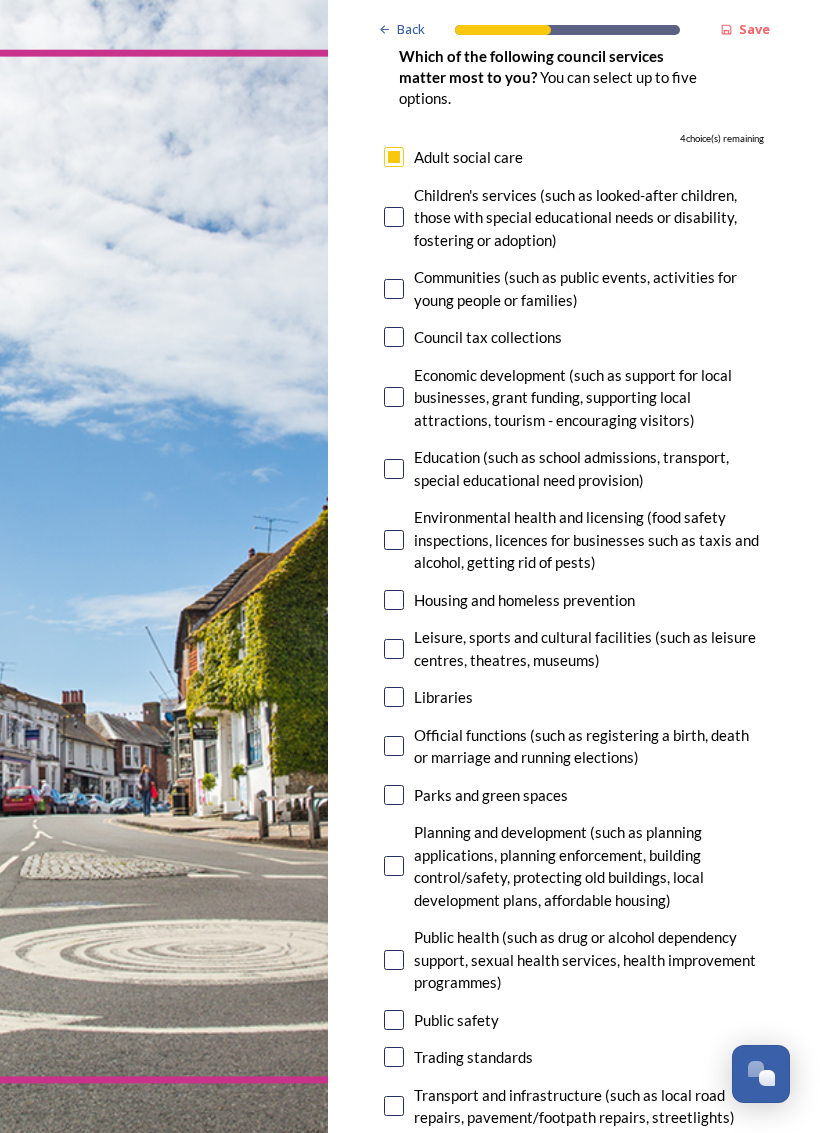 click at bounding box center (394, 795) 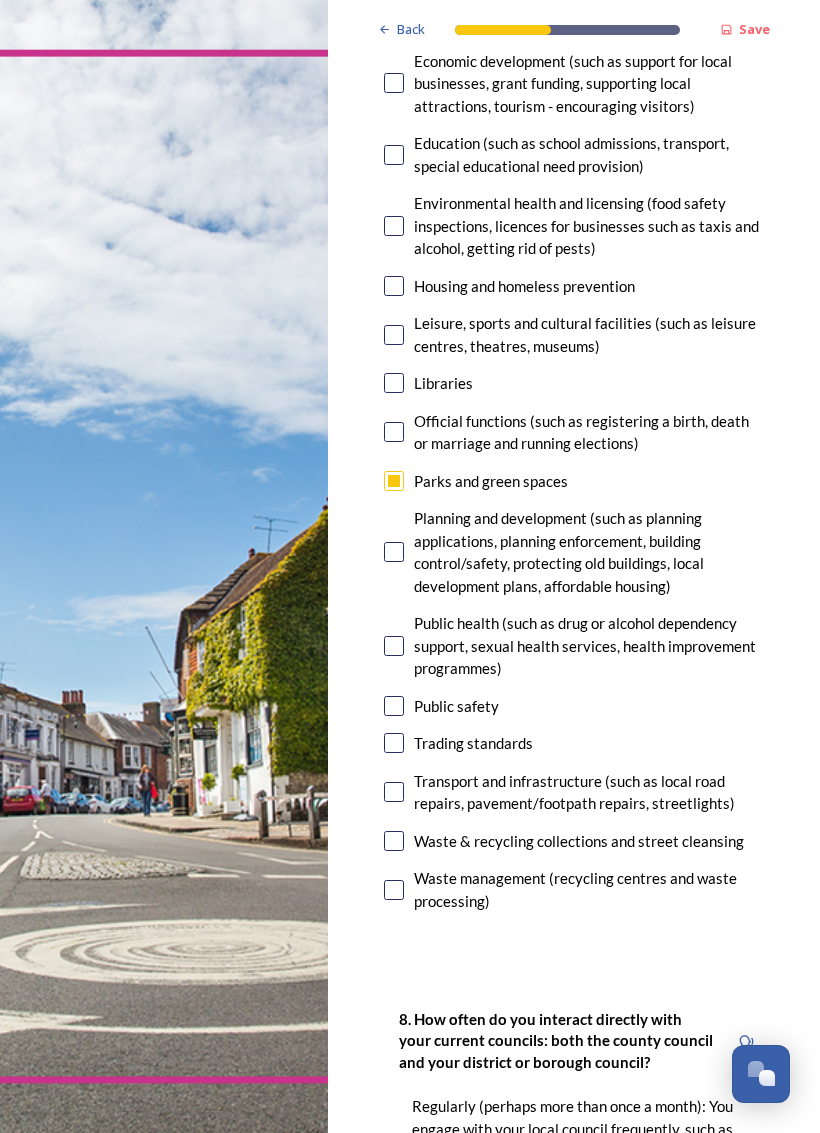 scroll, scrollTop: 541, scrollLeft: 0, axis: vertical 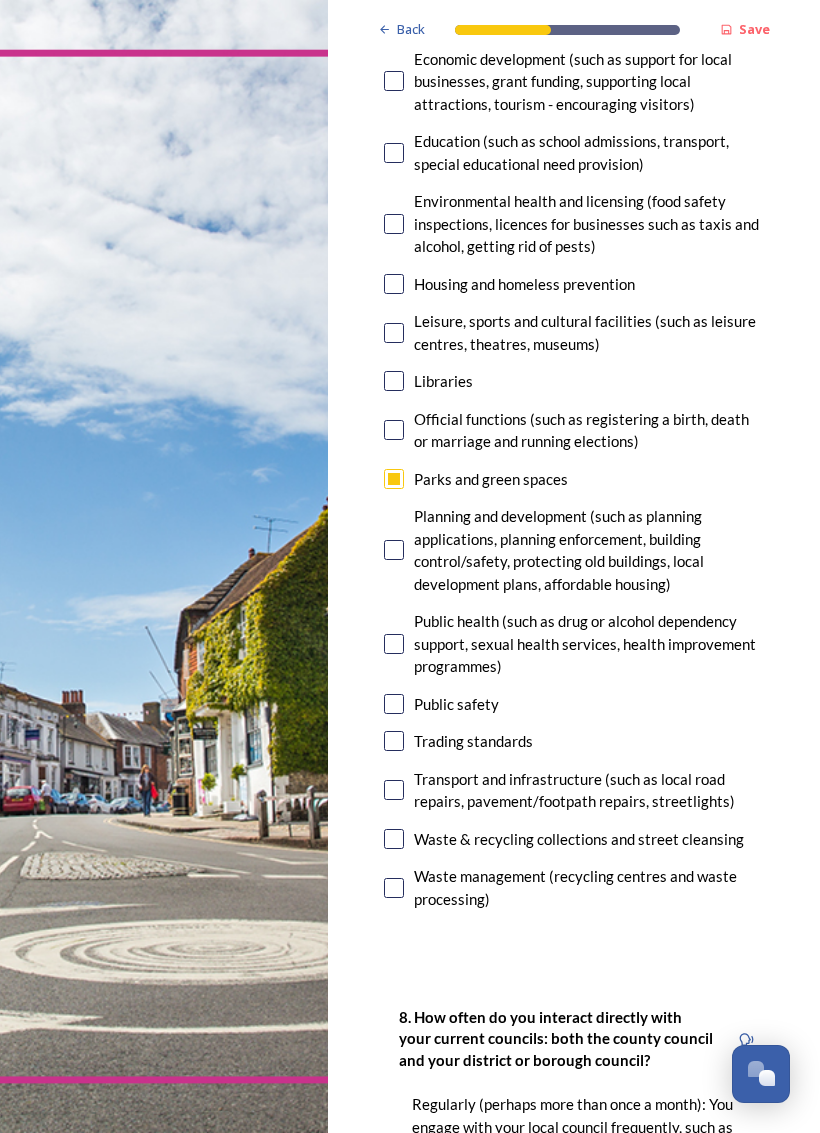 click at bounding box center [394, 550] 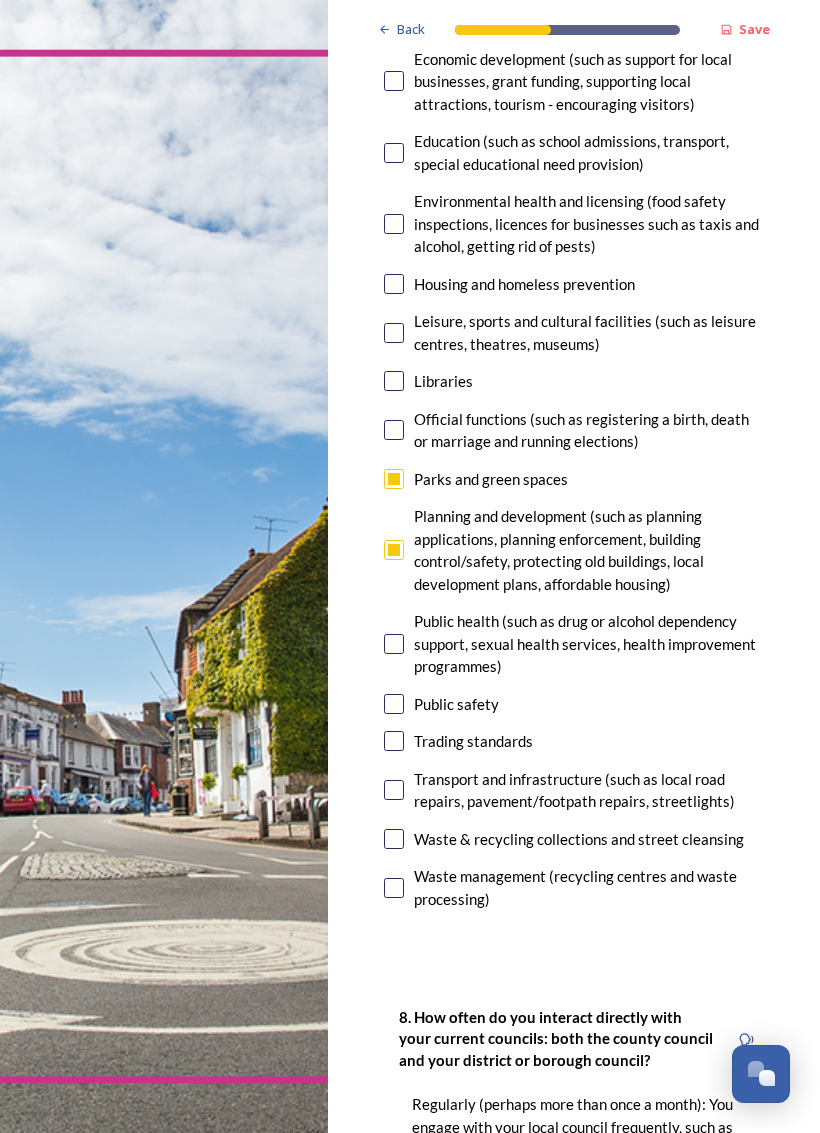 click at bounding box center [394, 790] 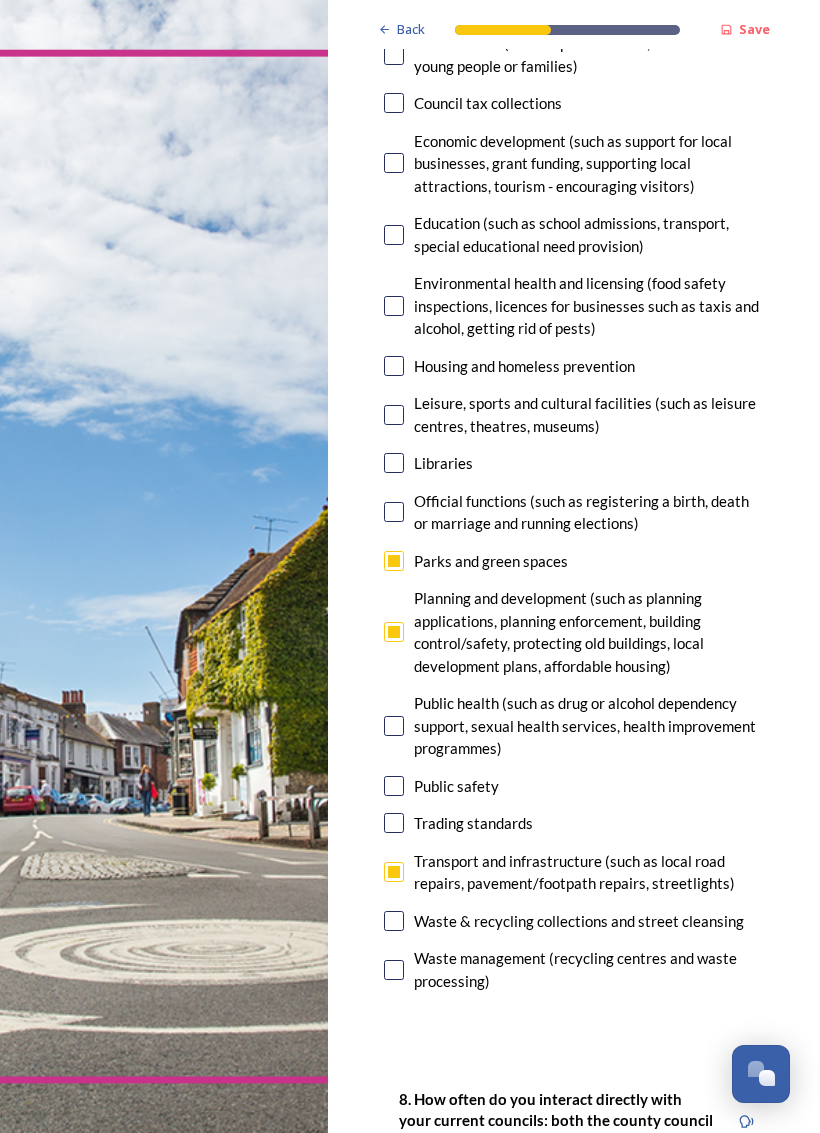 scroll, scrollTop: 457, scrollLeft: 0, axis: vertical 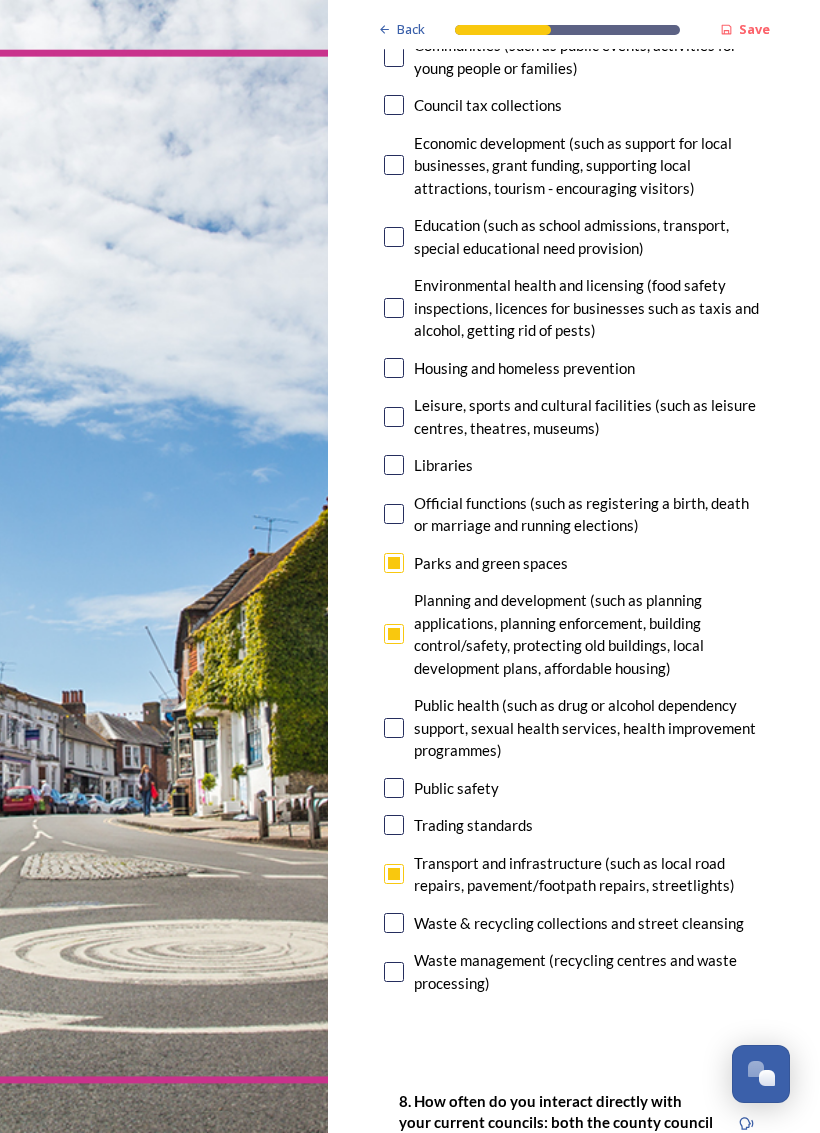 click at bounding box center [394, 417] 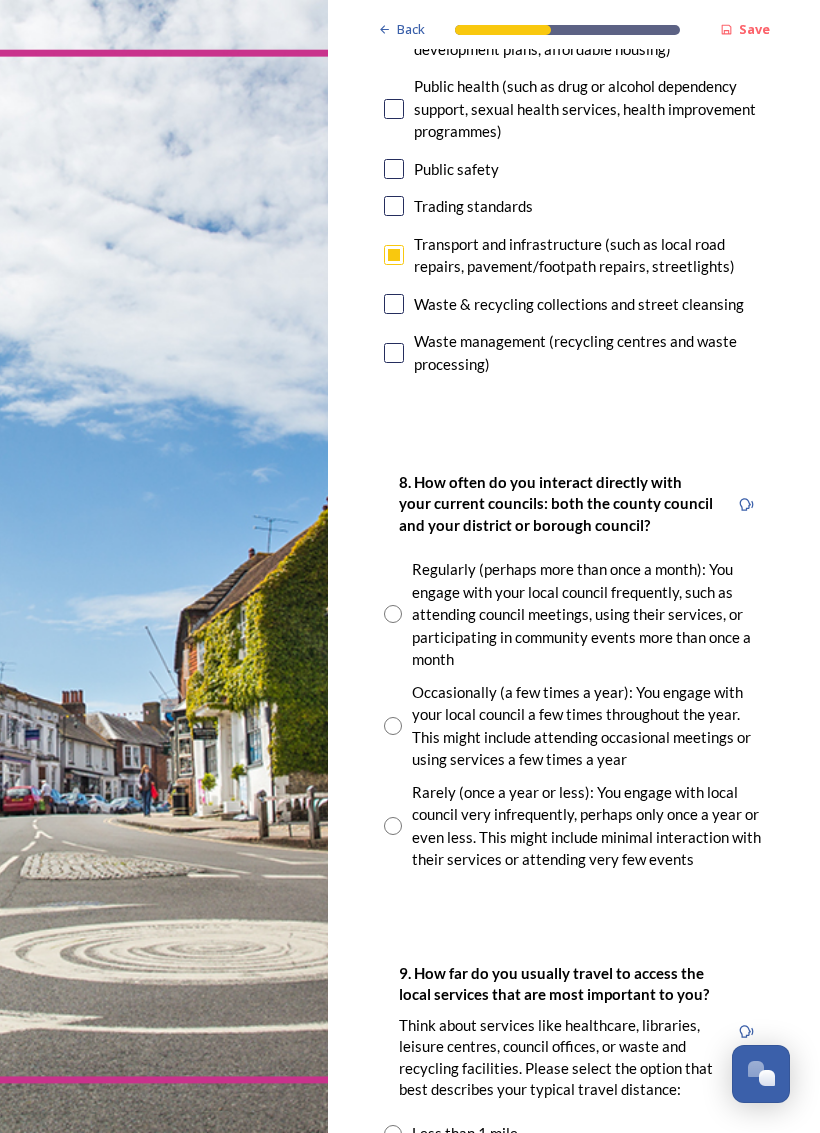 scroll, scrollTop: 1076, scrollLeft: 0, axis: vertical 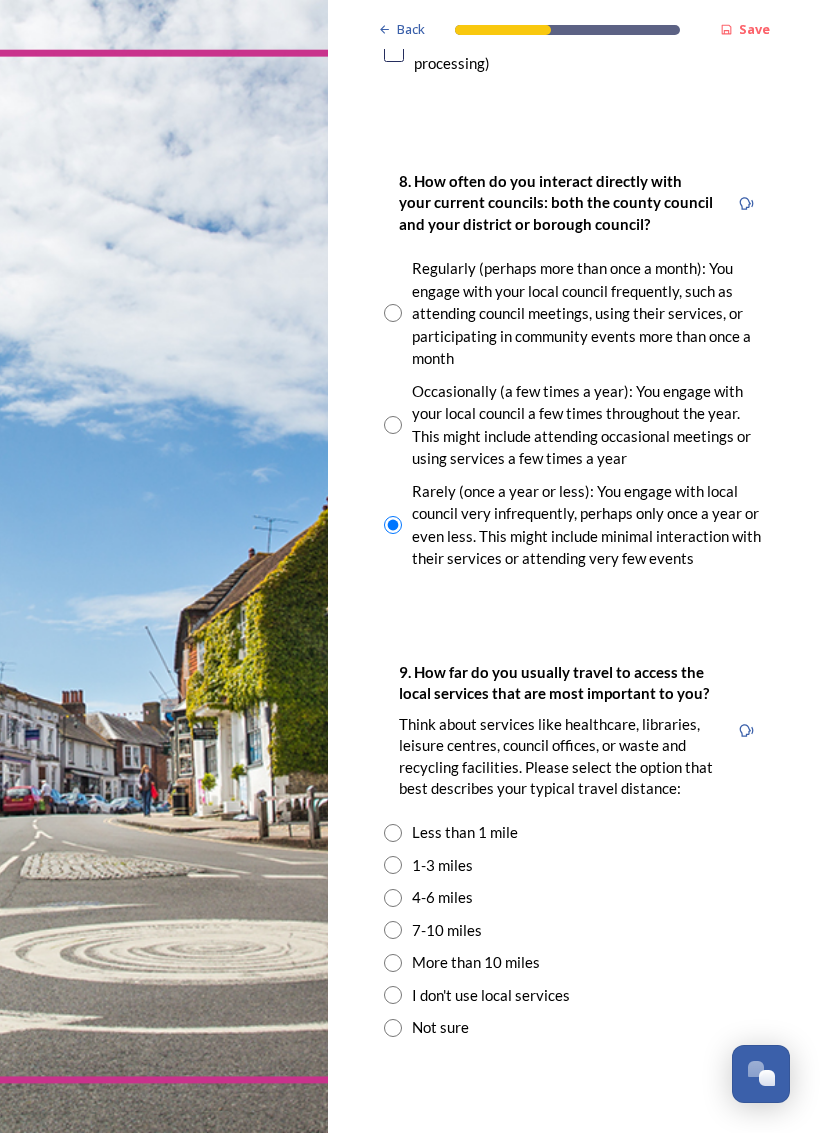 click at bounding box center [393, 865] 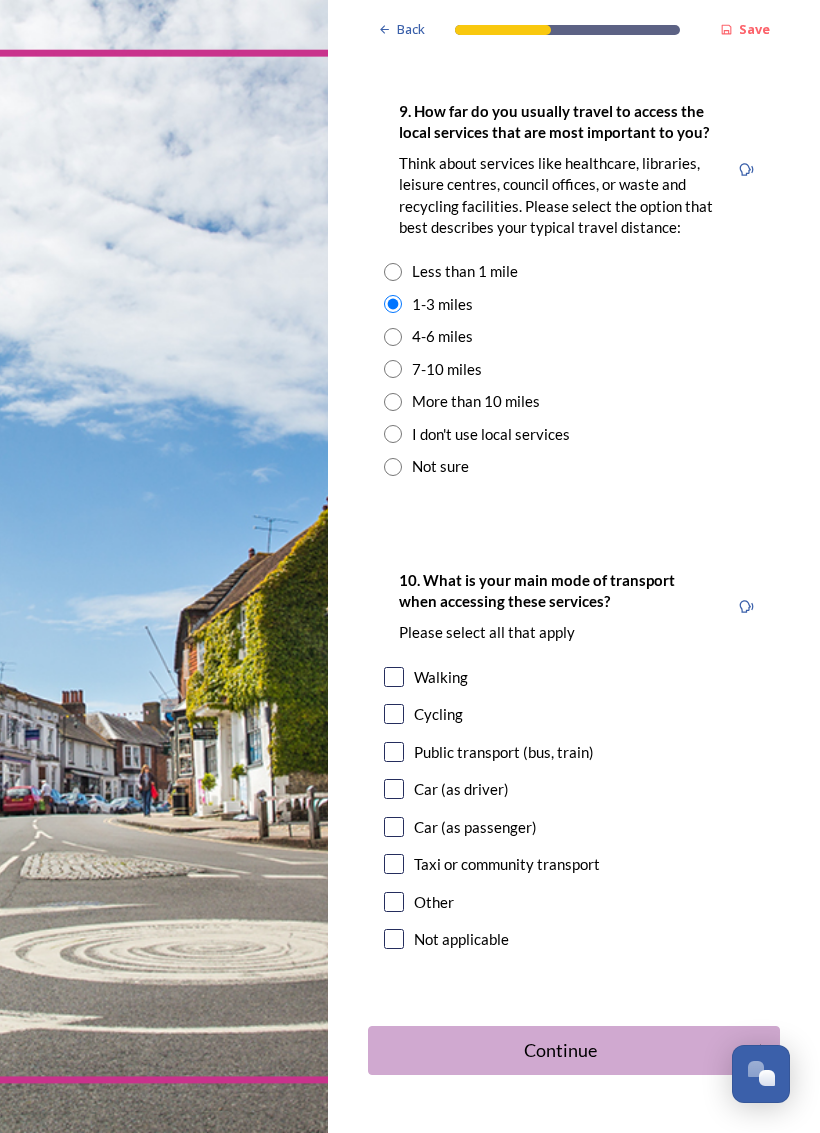 scroll, scrollTop: 1936, scrollLeft: 0, axis: vertical 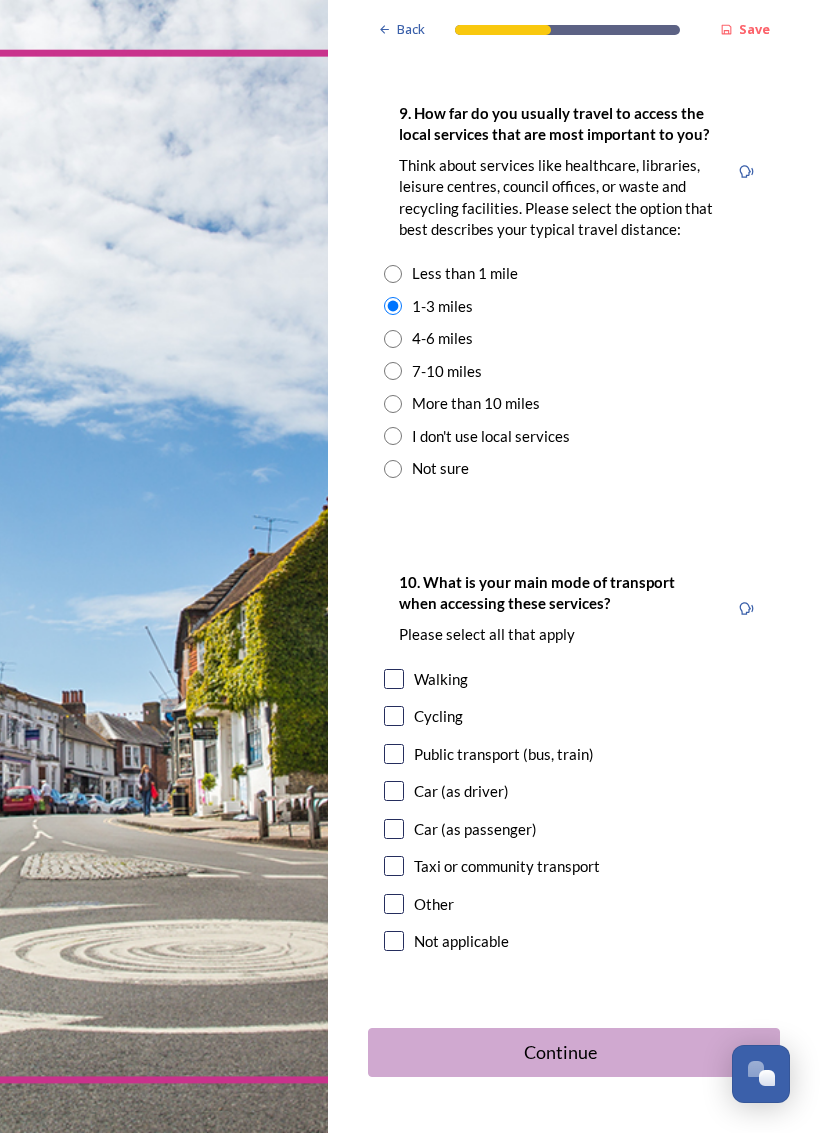 click at bounding box center [394, 791] 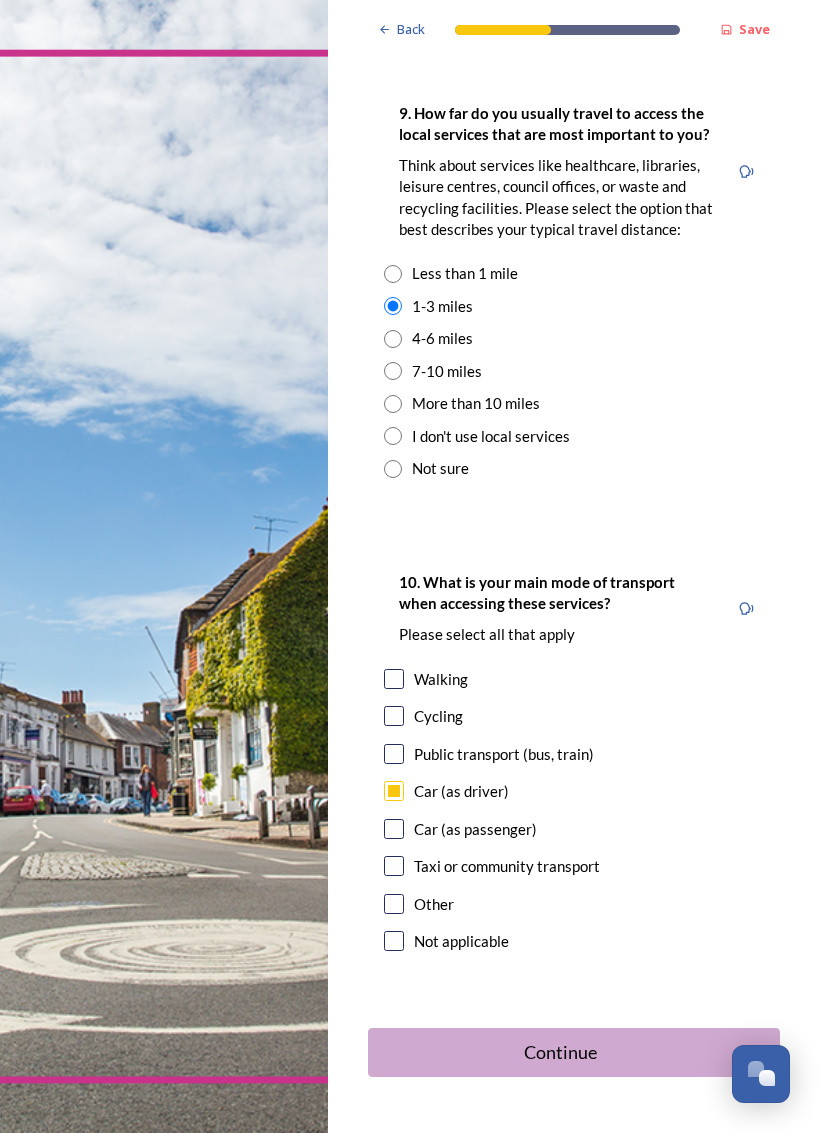 click on "Continue" at bounding box center (560, 1052) 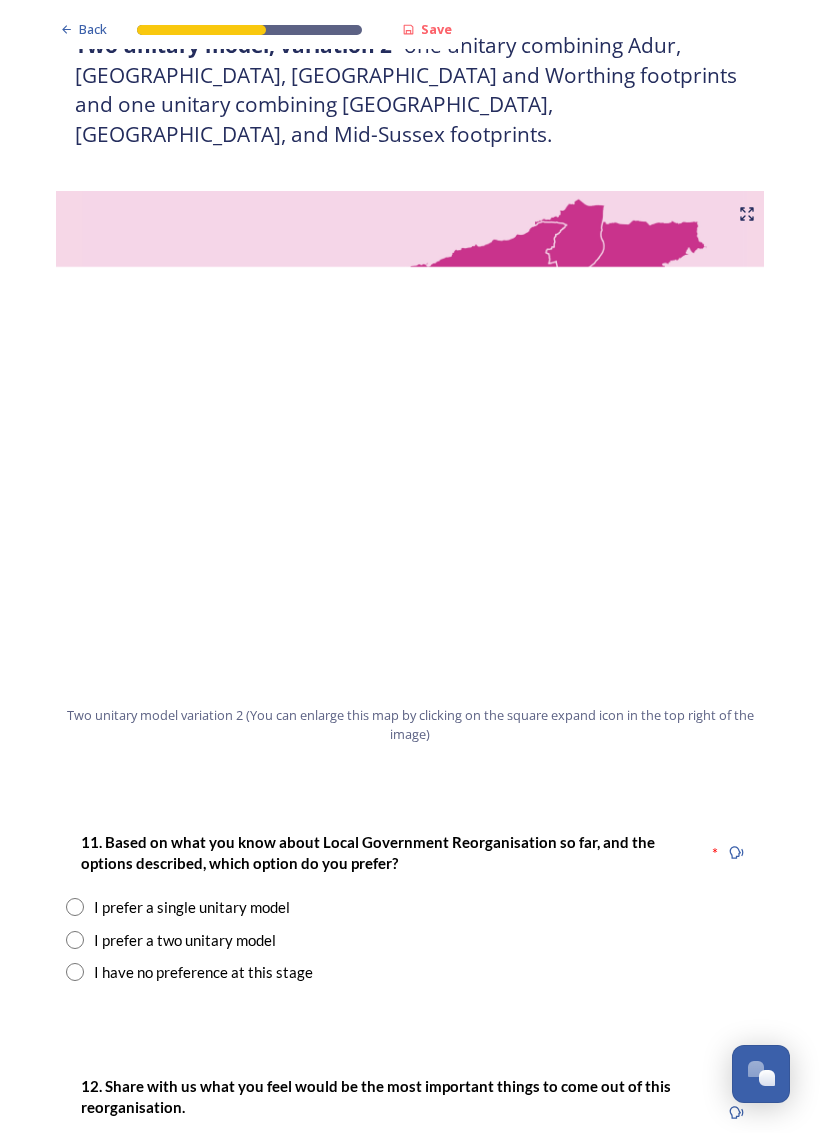 scroll, scrollTop: 1984, scrollLeft: 0, axis: vertical 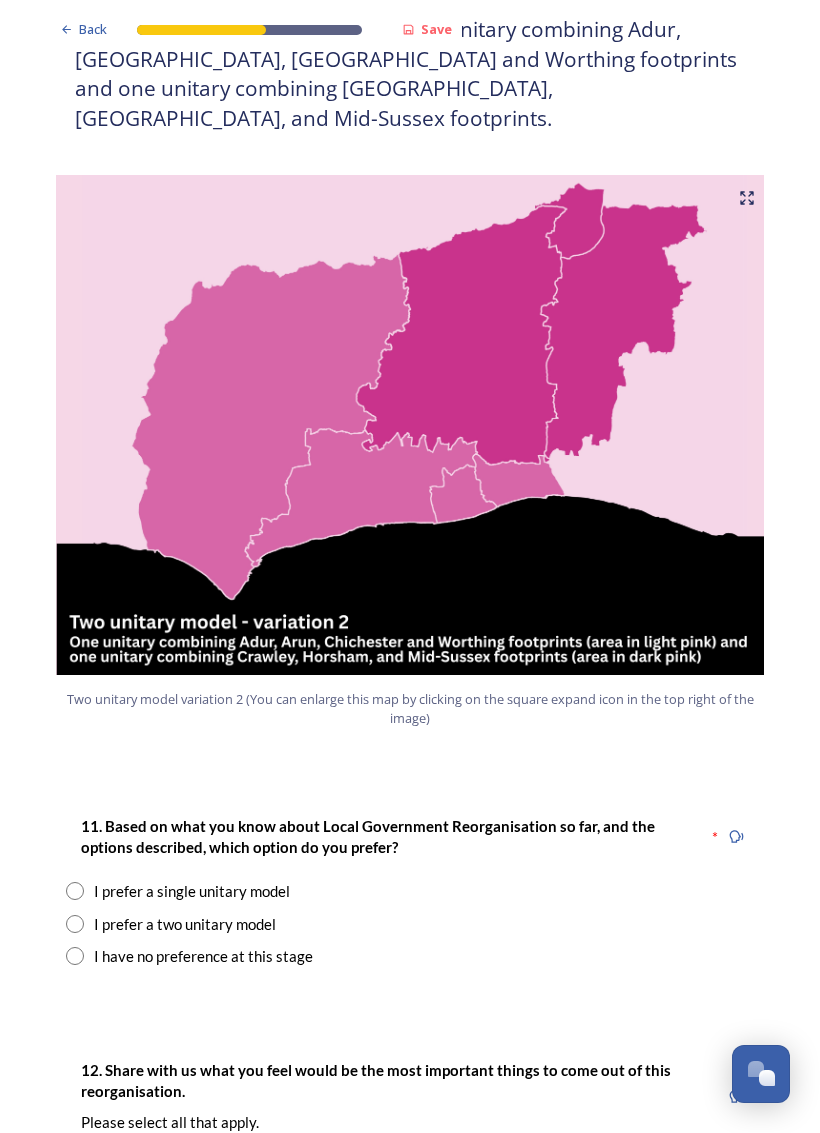 radio on "true" 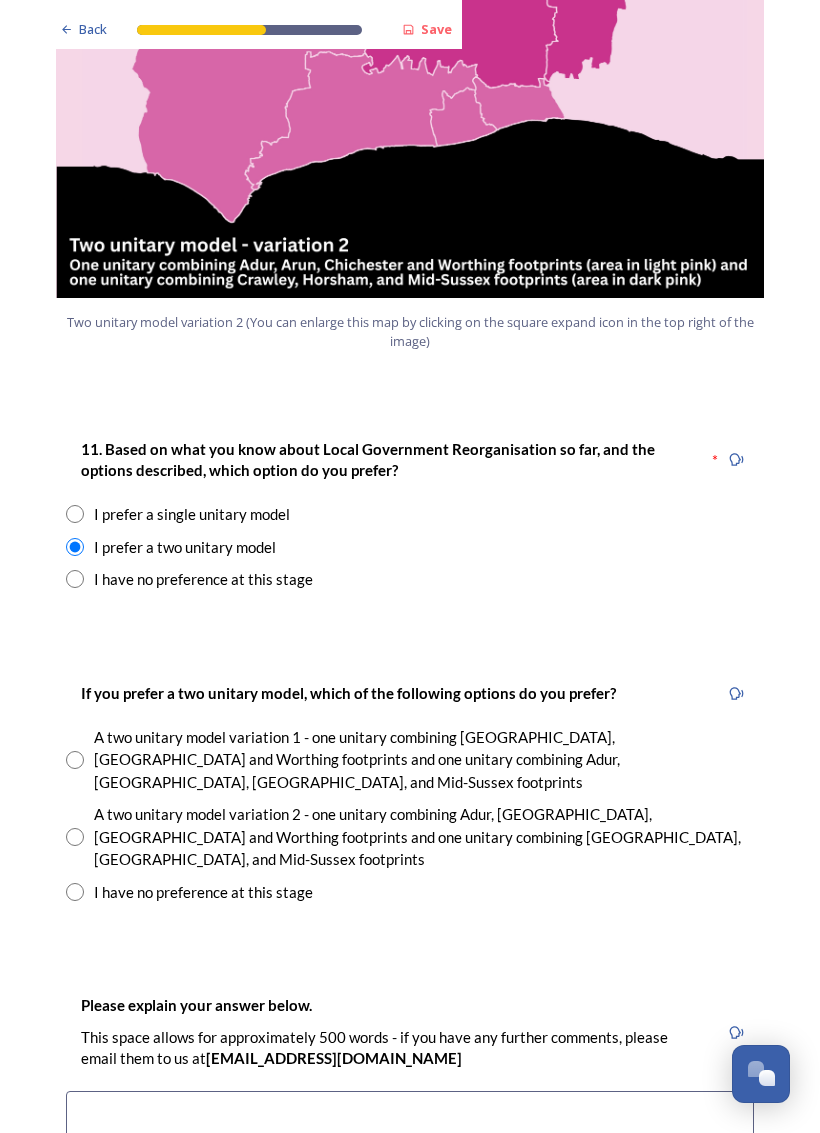scroll, scrollTop: 2361, scrollLeft: 0, axis: vertical 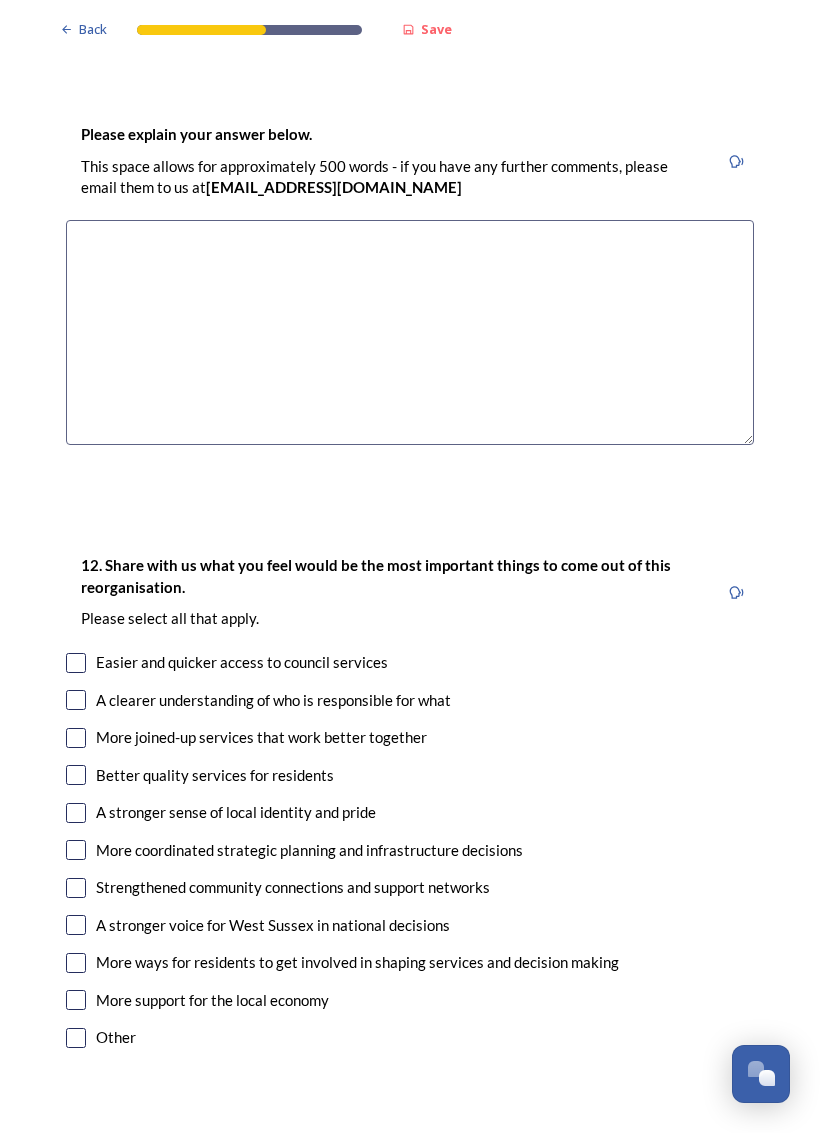 click at bounding box center [76, 700] 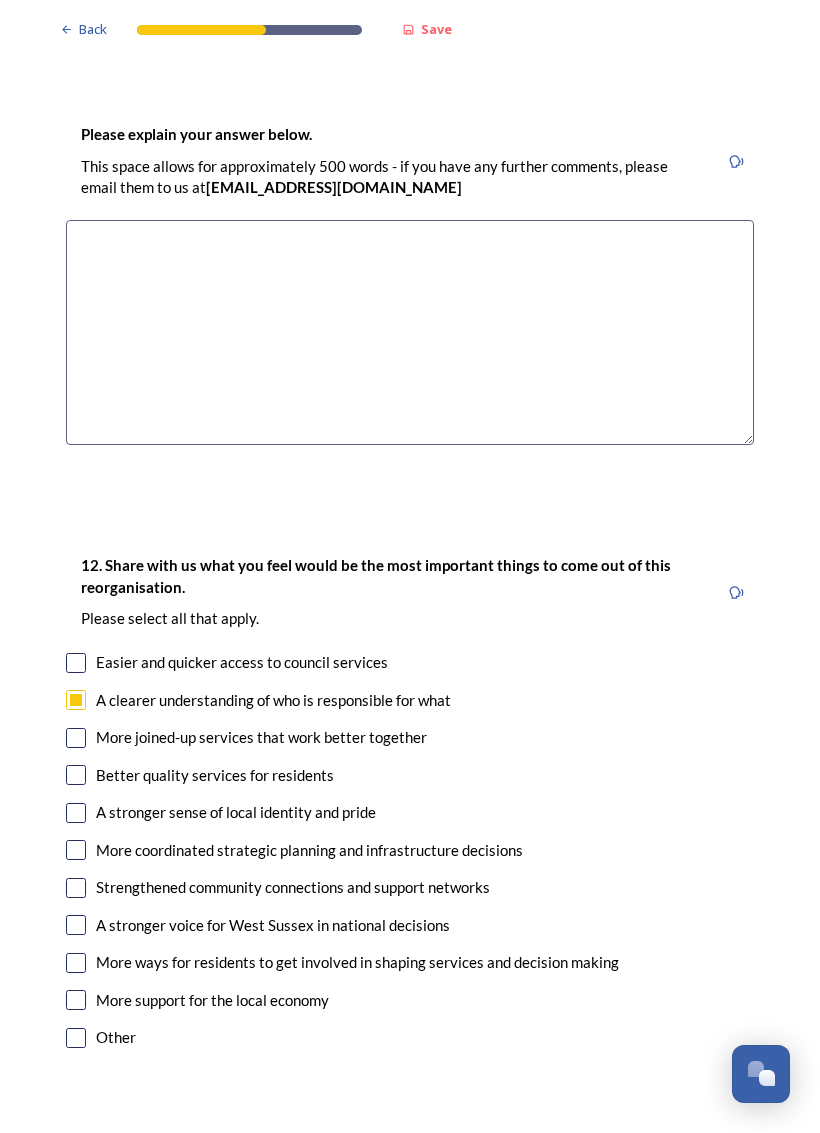 click at bounding box center (76, 738) 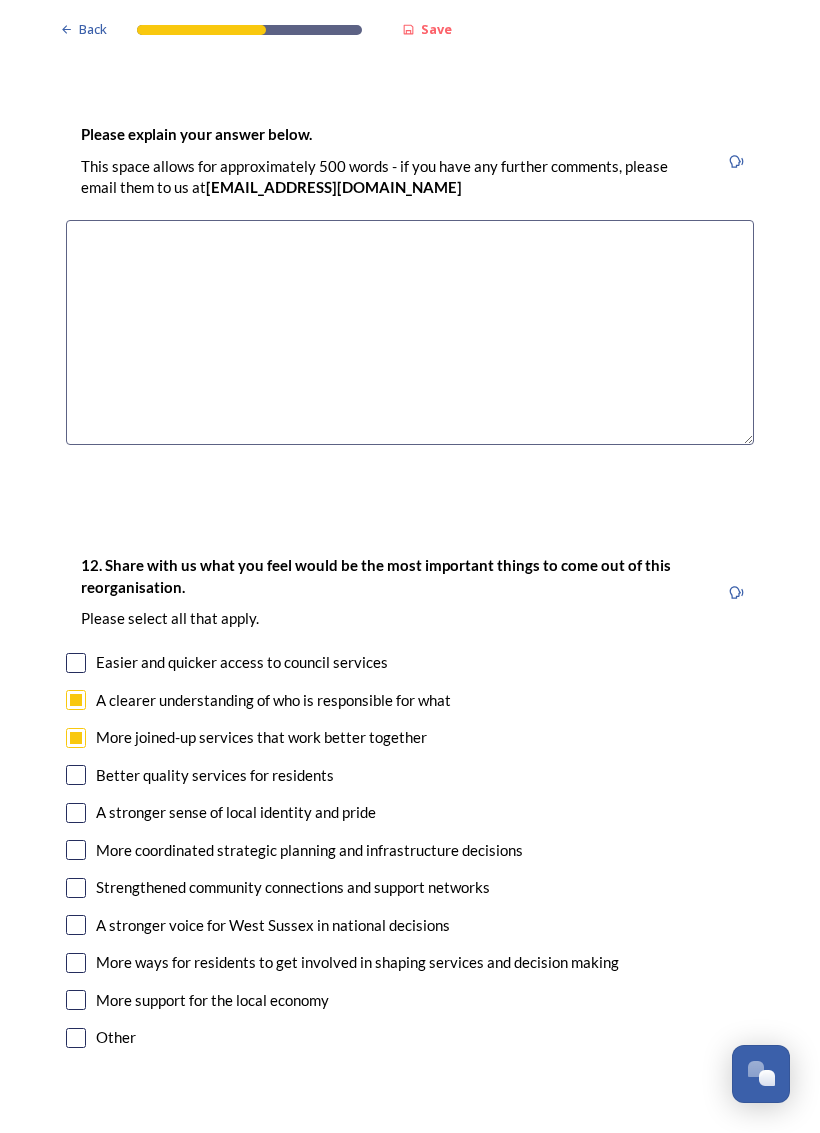 click at bounding box center (76, 775) 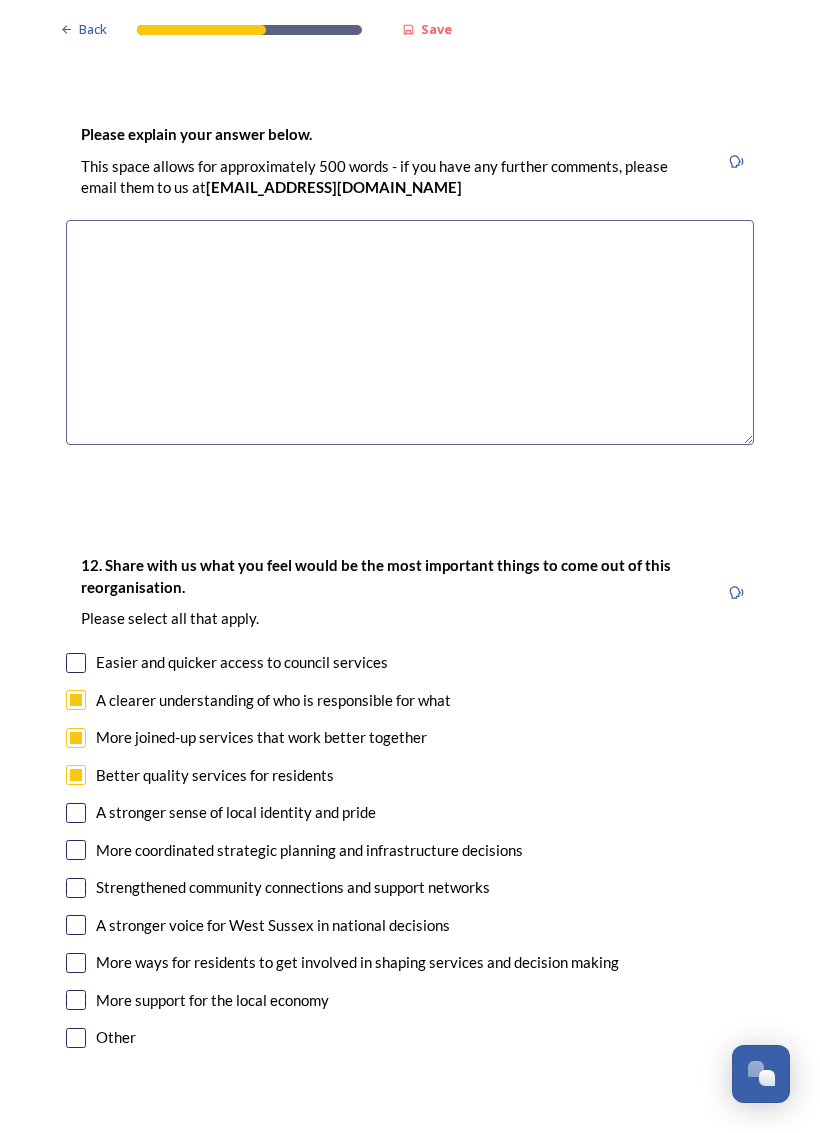 click at bounding box center [76, 850] 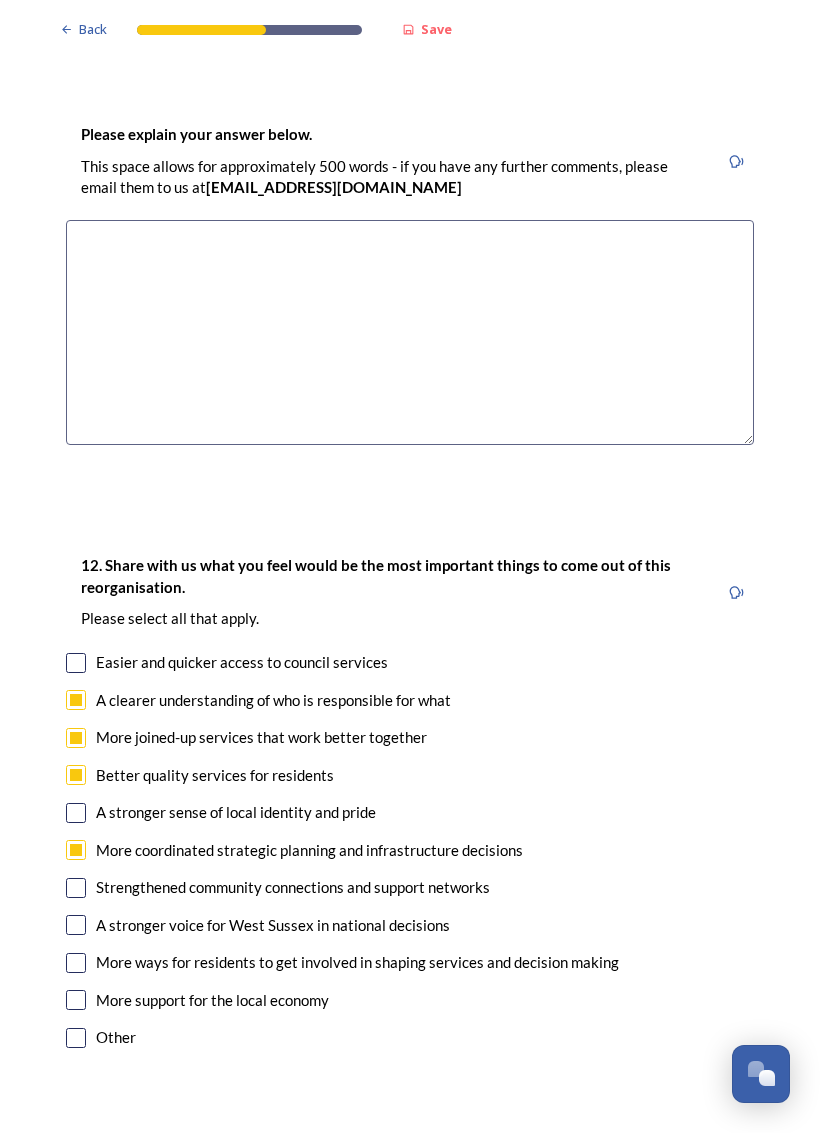 click at bounding box center [76, 888] 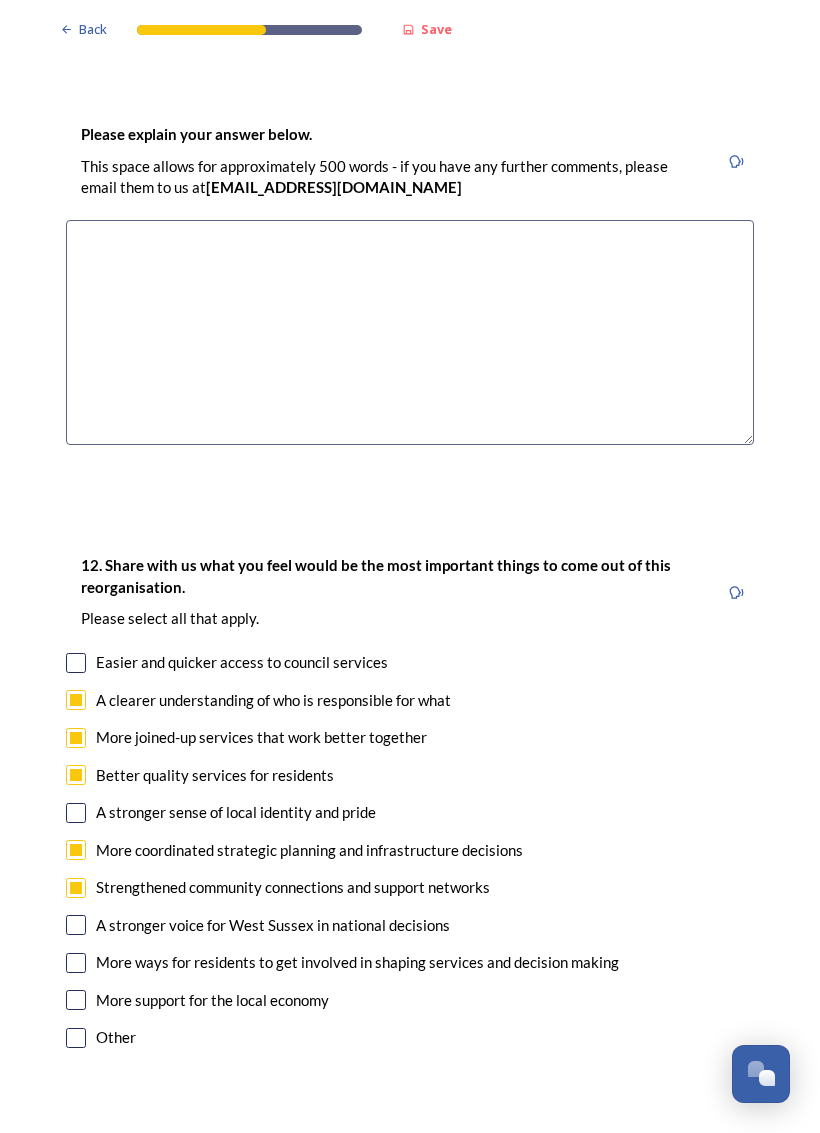 click at bounding box center (76, 925) 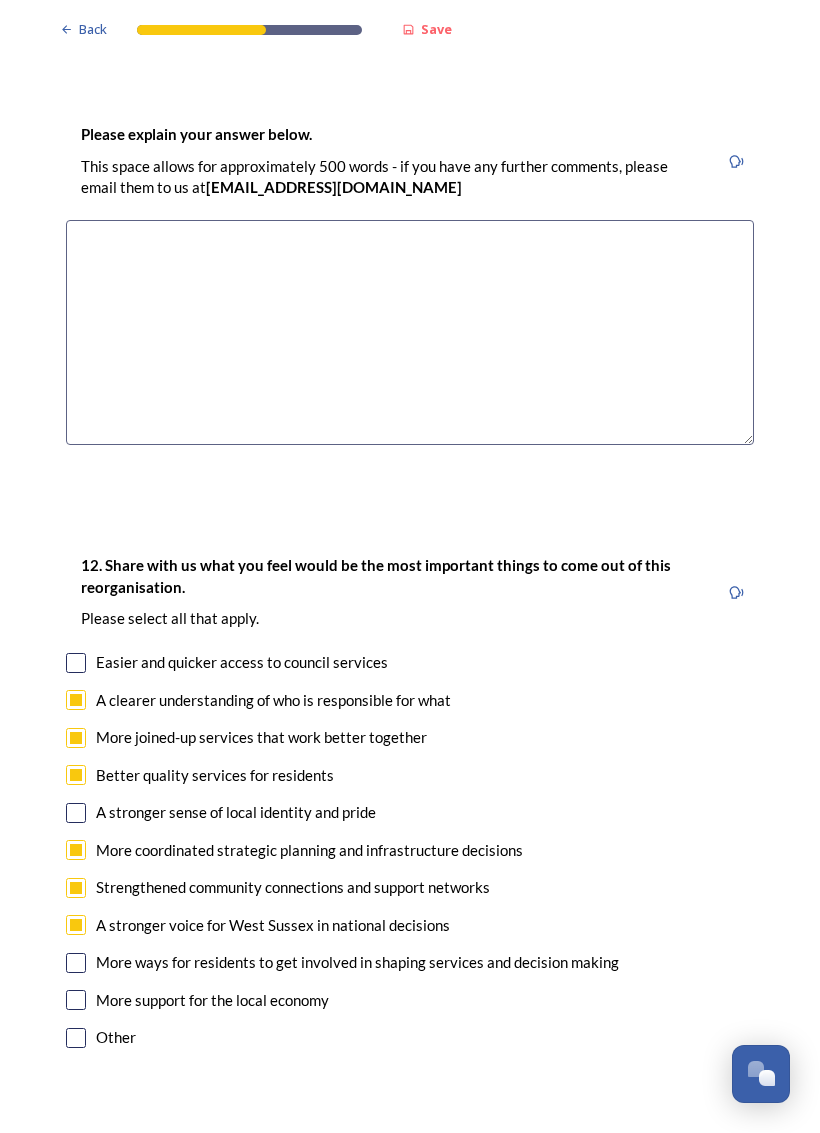 click at bounding box center (76, 963) 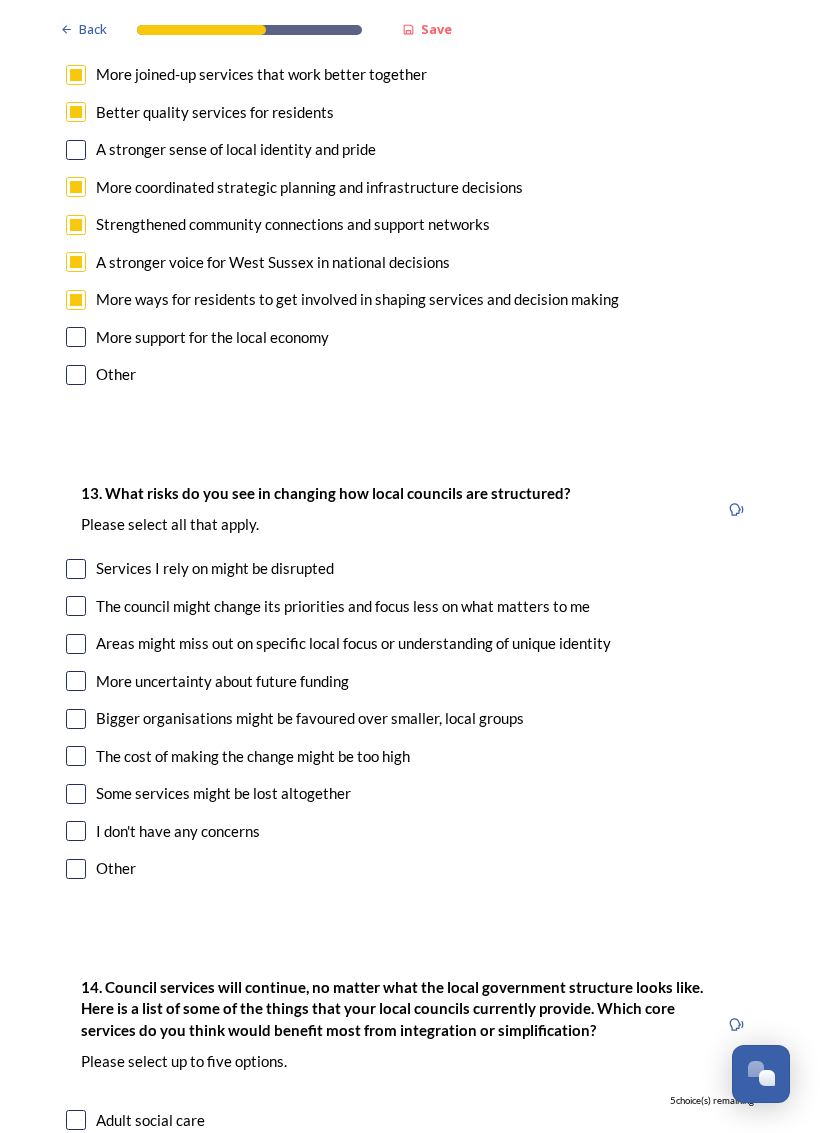scroll, scrollTop: 3896, scrollLeft: 0, axis: vertical 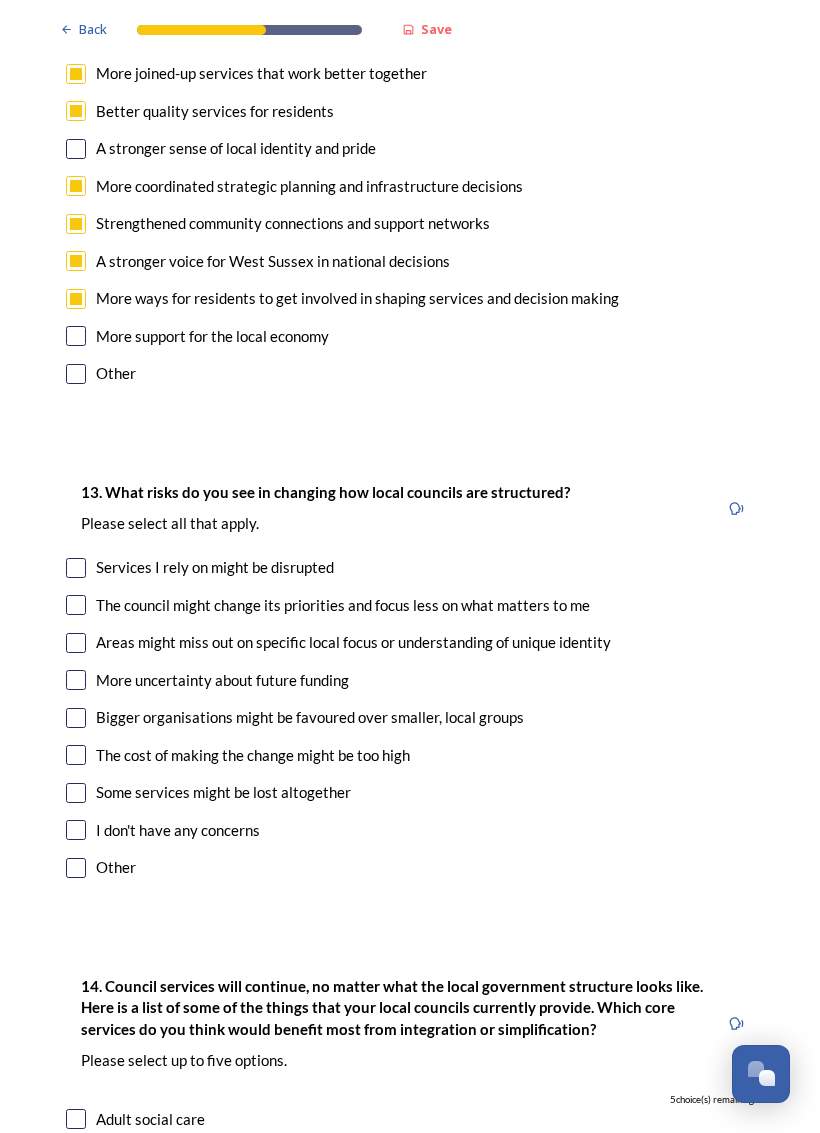 click at bounding box center [76, 643] 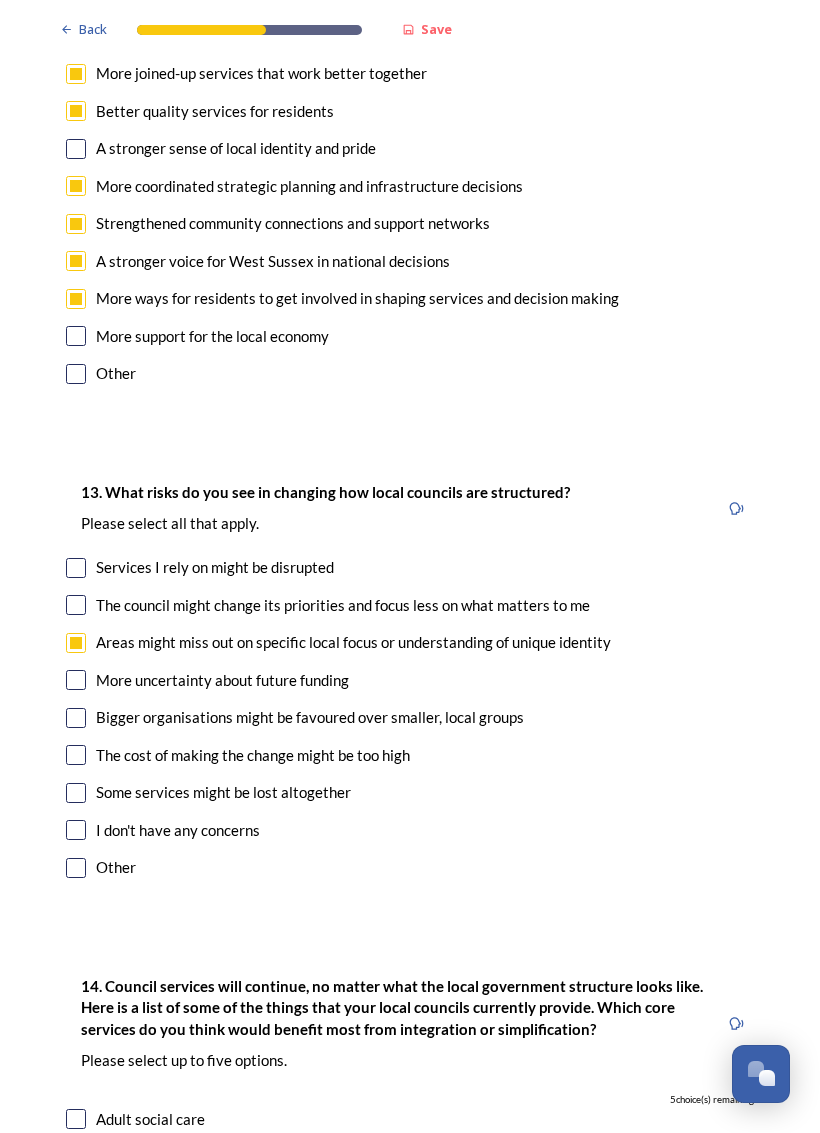 click at bounding box center [76, 718] 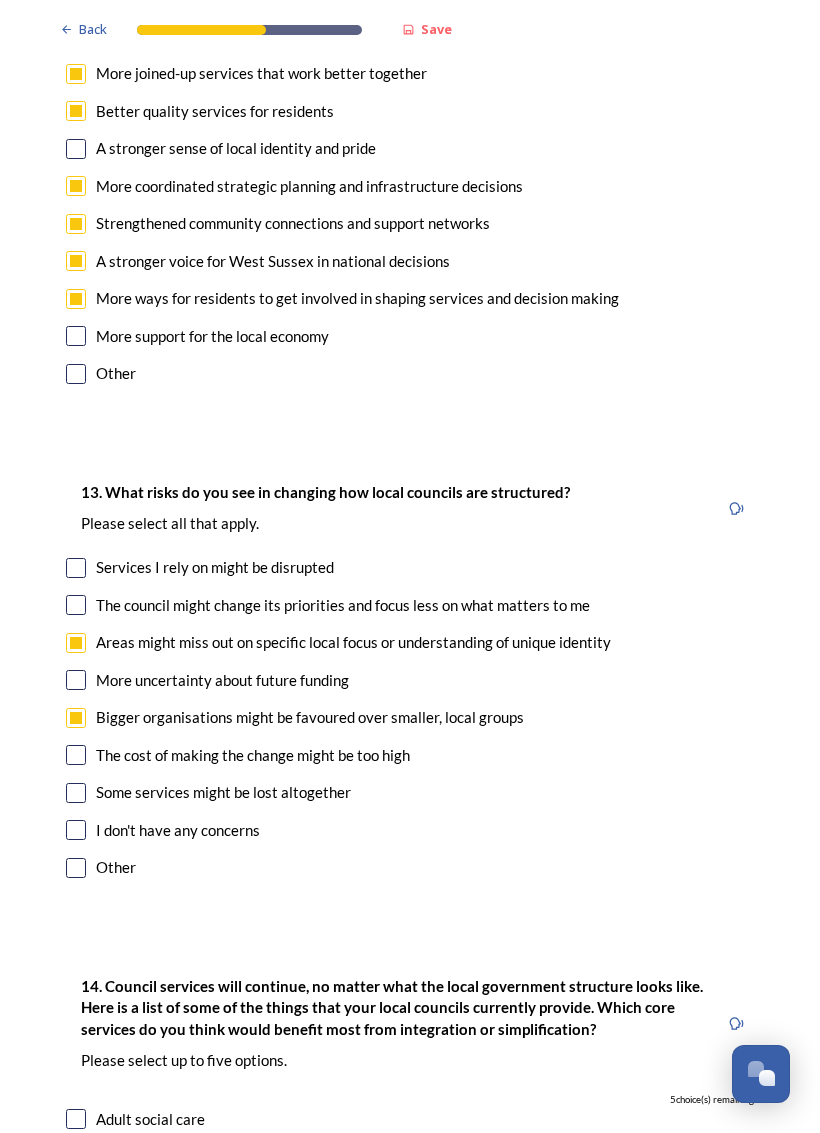 click at bounding box center [76, 793] 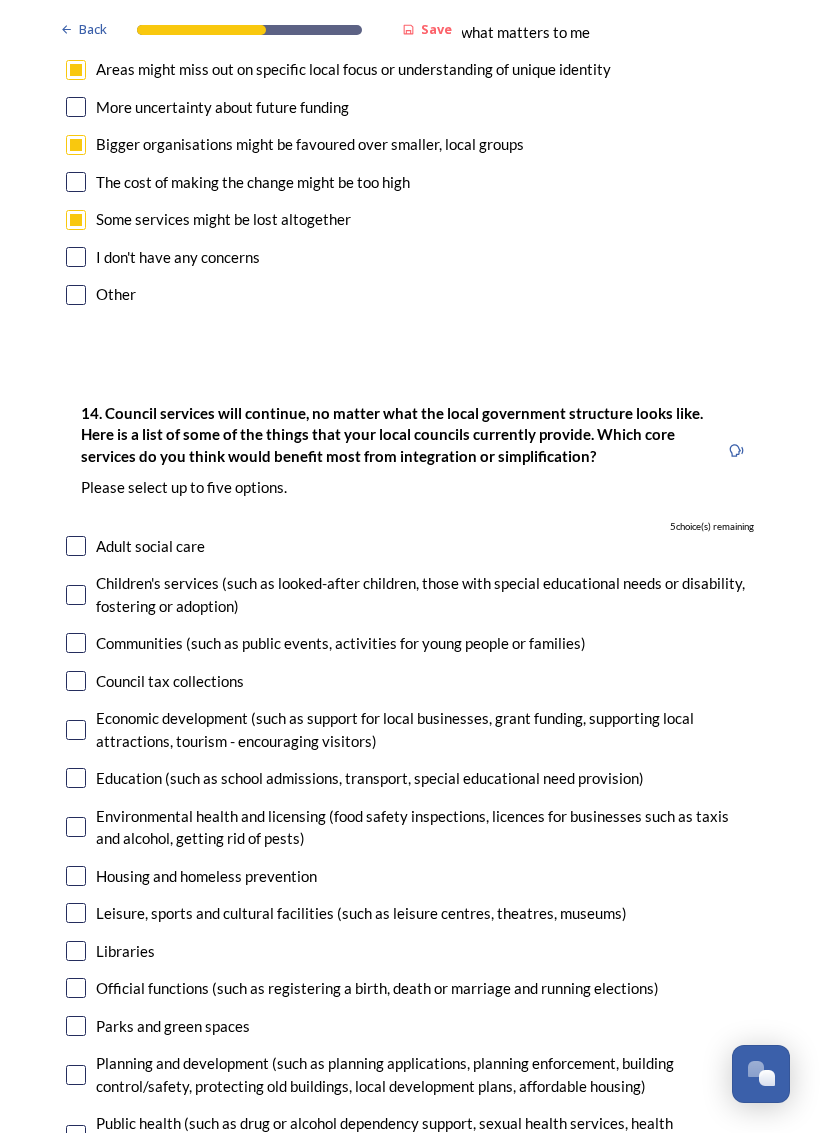 scroll, scrollTop: 4470, scrollLeft: 0, axis: vertical 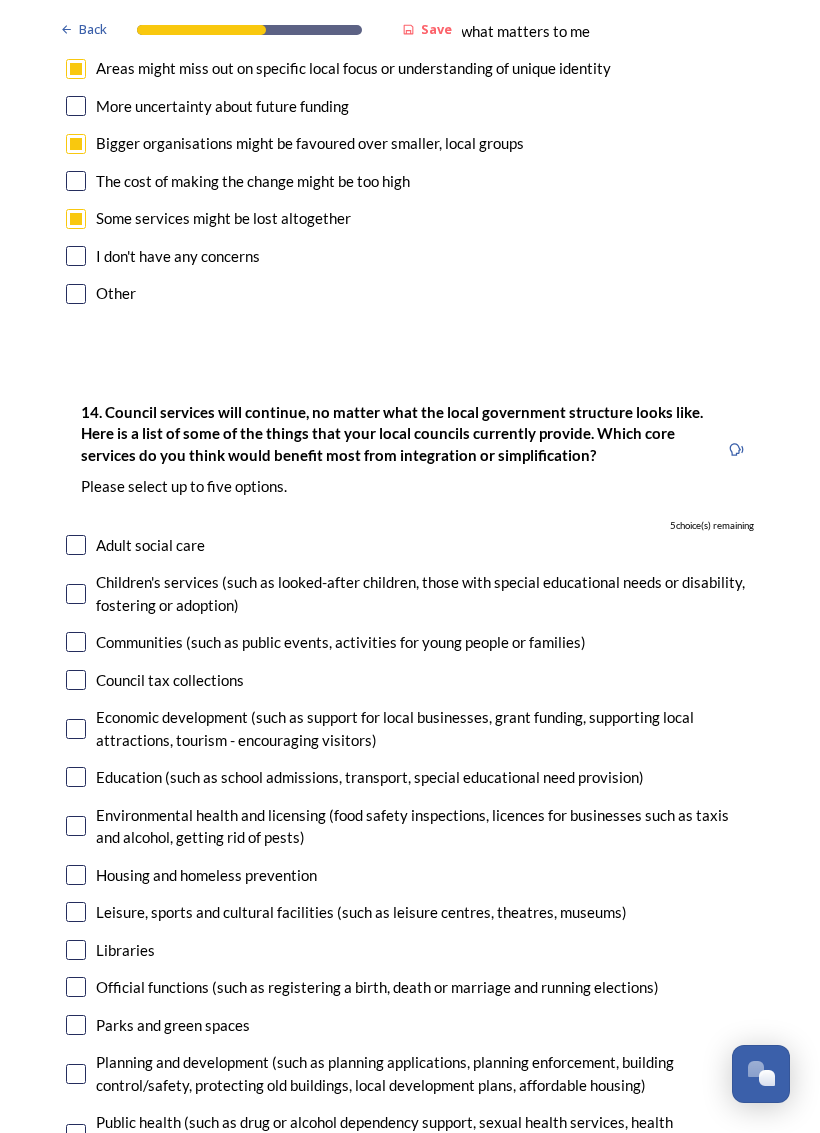 click at bounding box center [76, 545] 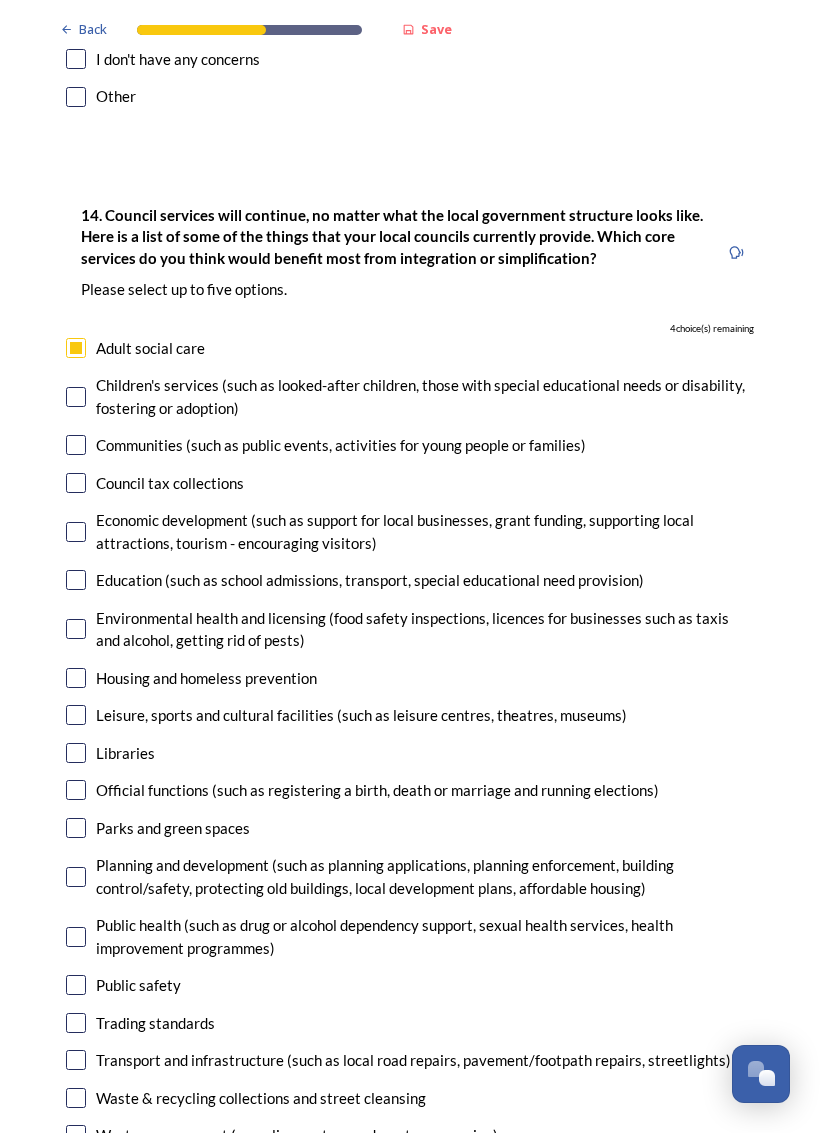 scroll, scrollTop: 4667, scrollLeft: 0, axis: vertical 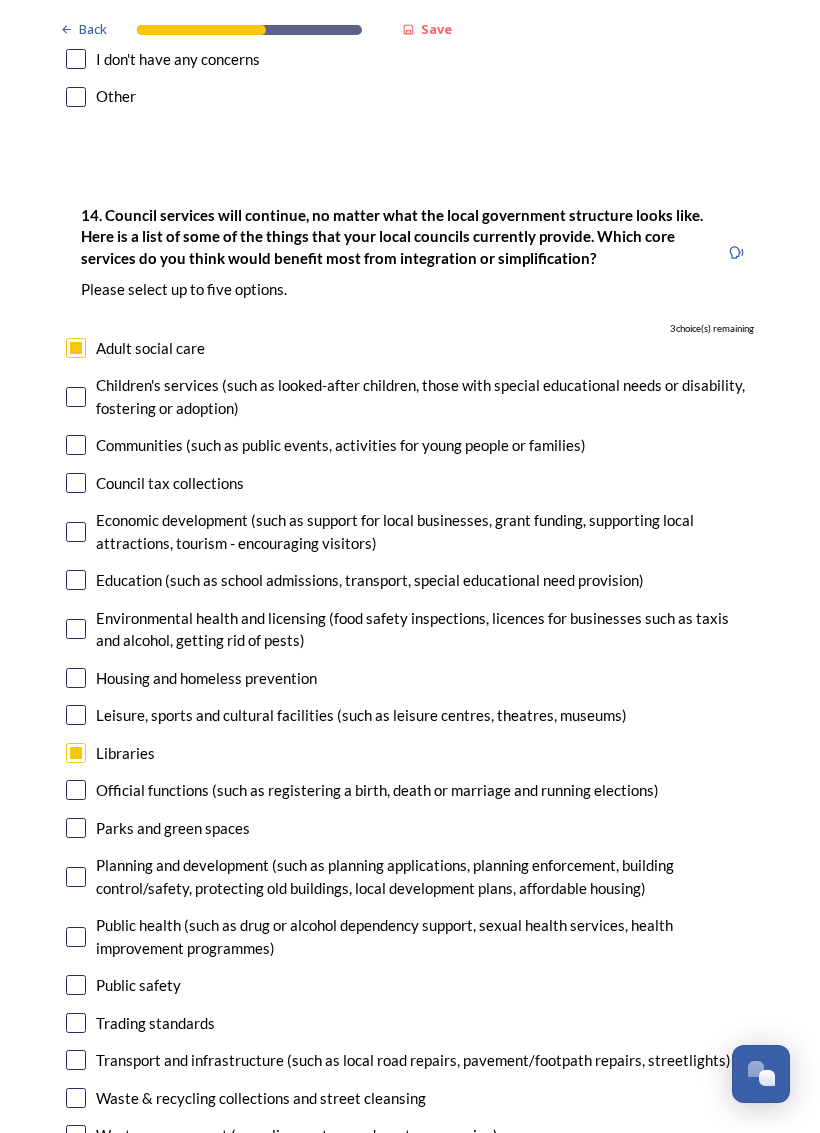 click at bounding box center [76, 828] 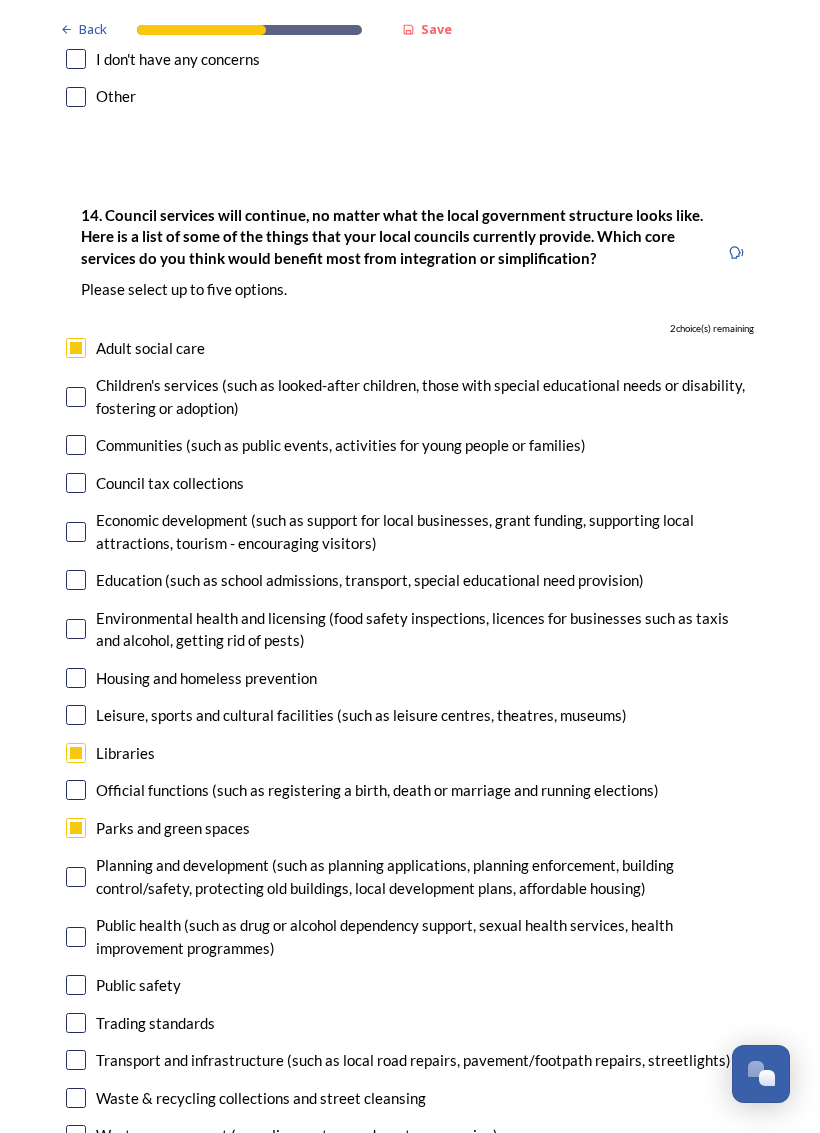 click at bounding box center [76, 790] 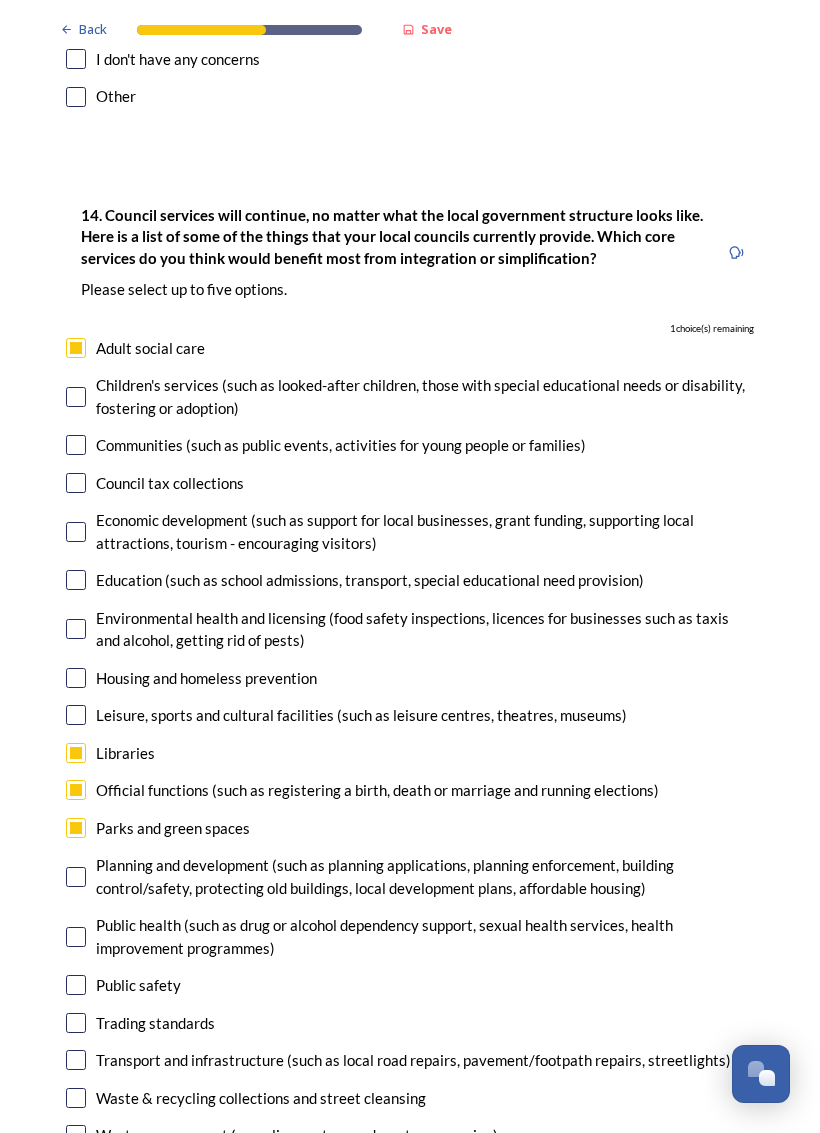 click at bounding box center [76, 877] 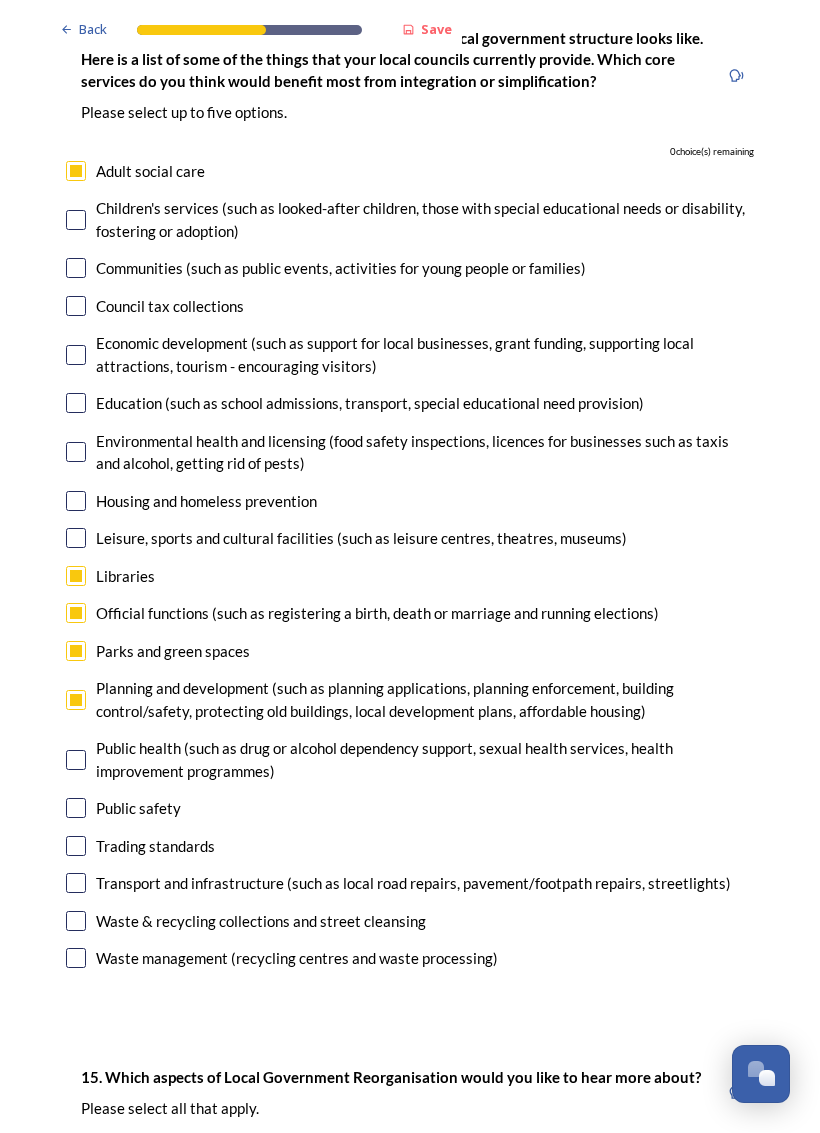 scroll, scrollTop: 4845, scrollLeft: 0, axis: vertical 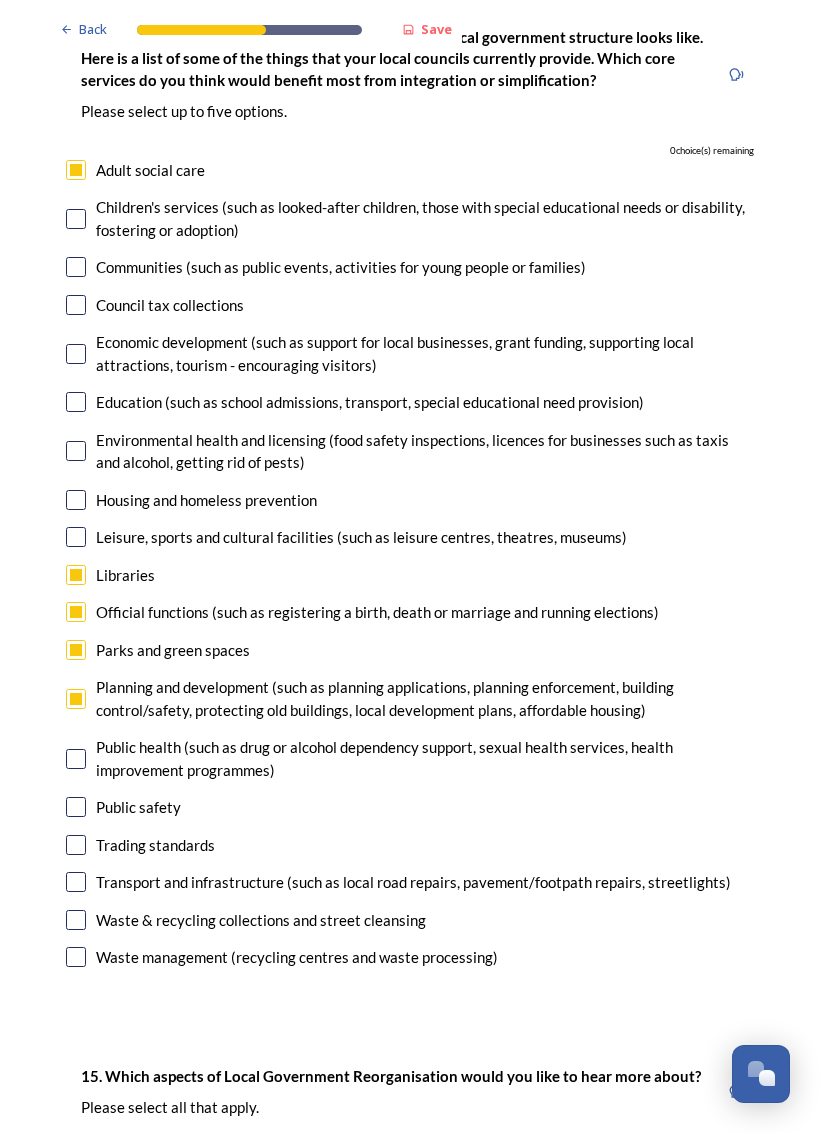 click at bounding box center (76, 807) 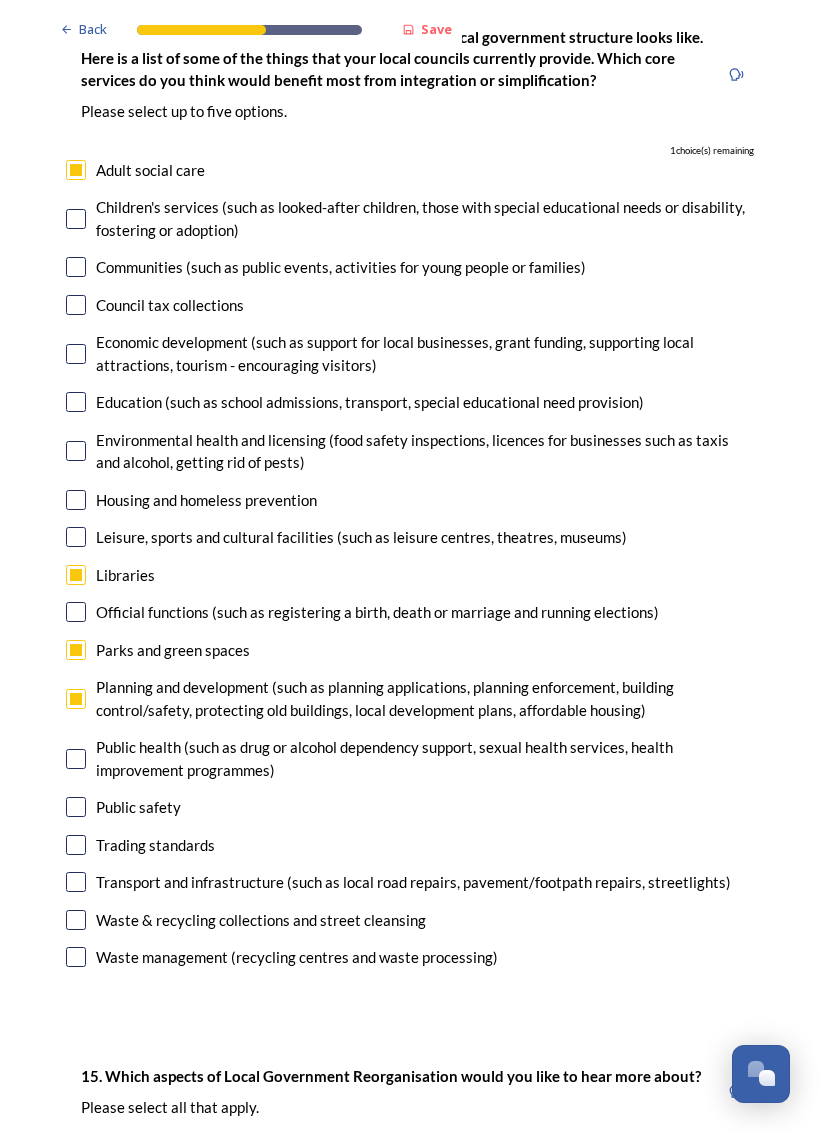 click at bounding box center (76, 882) 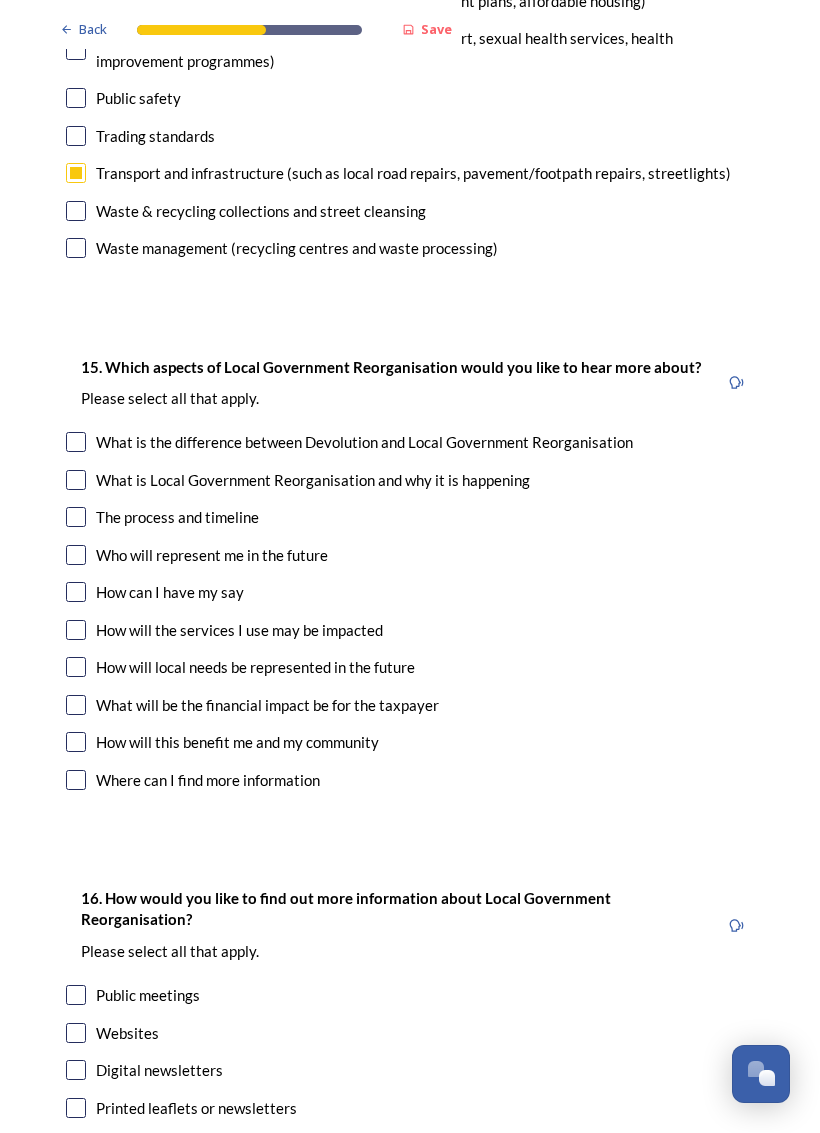 scroll, scrollTop: 5554, scrollLeft: 0, axis: vertical 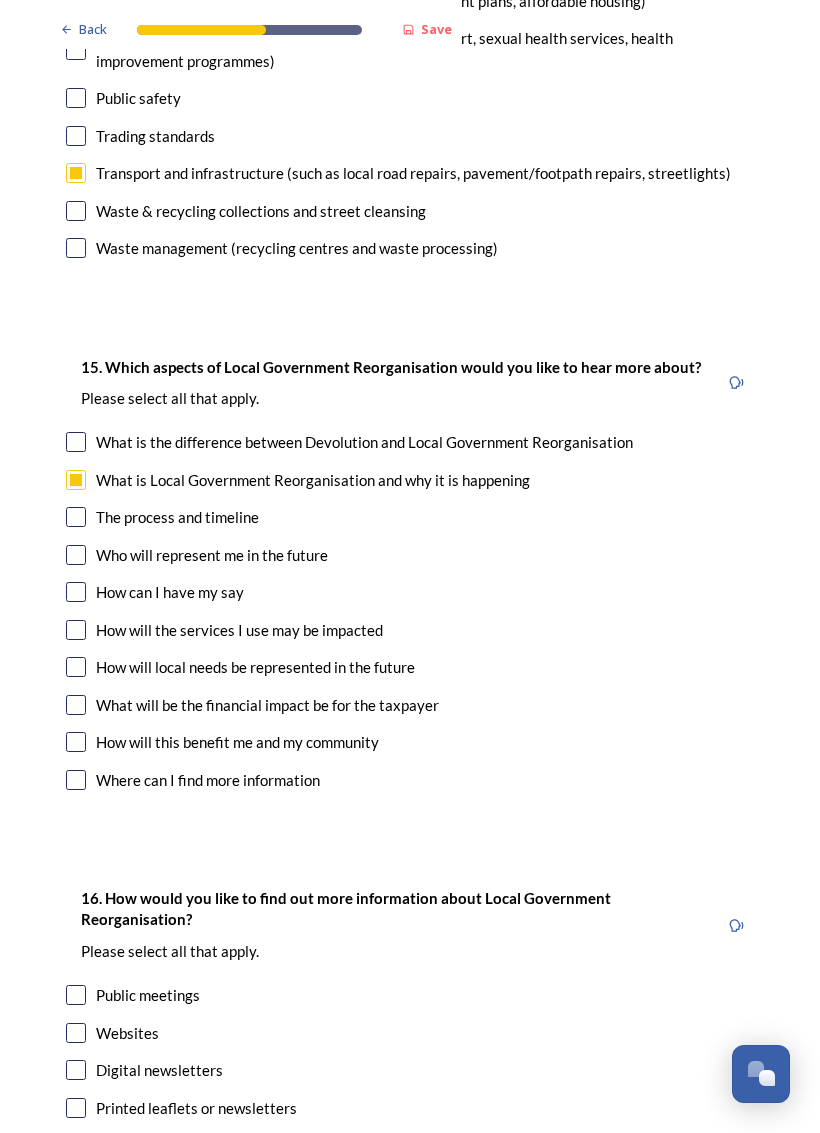 click at bounding box center [76, 442] 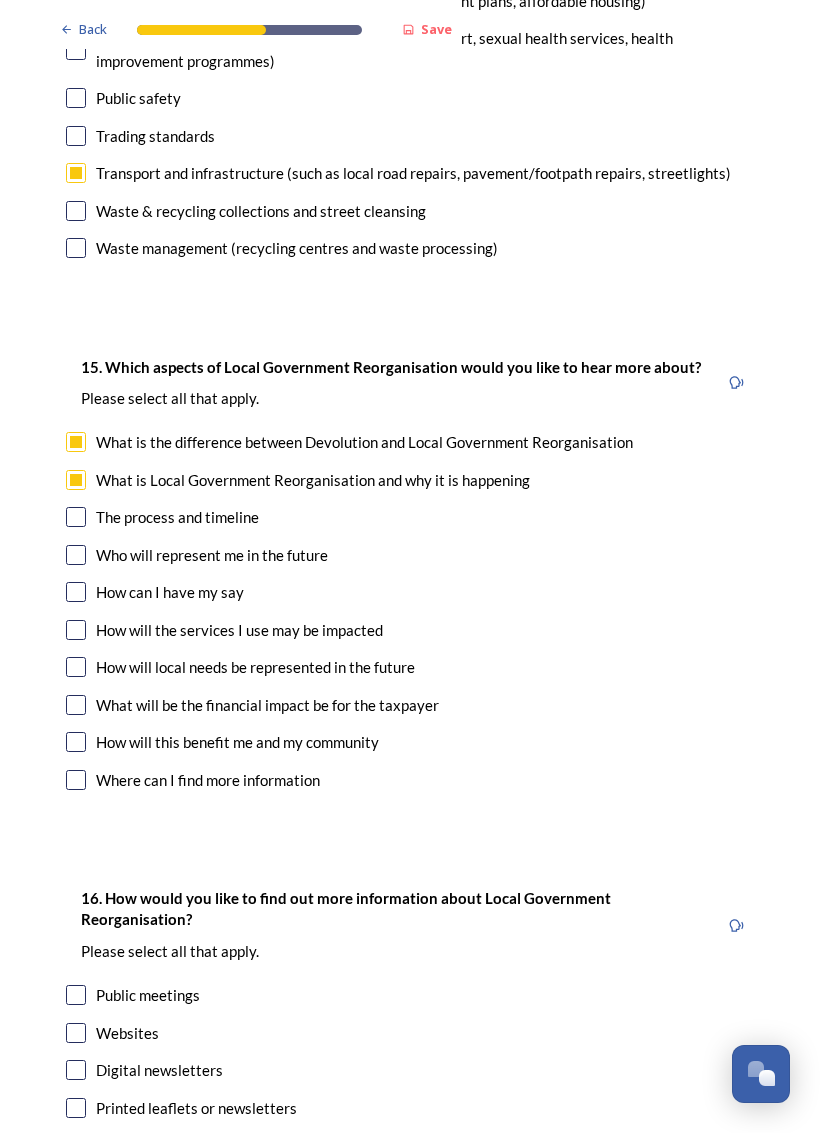 click at bounding box center (76, 555) 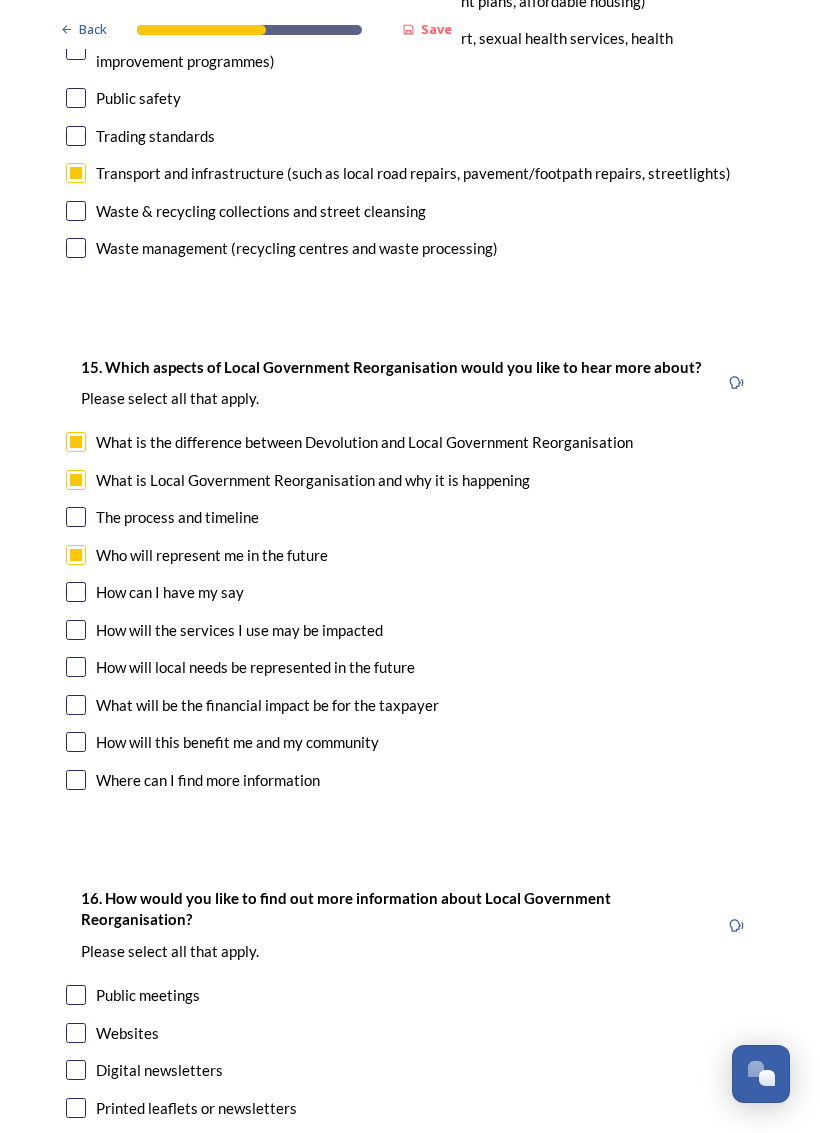click at bounding box center (76, 592) 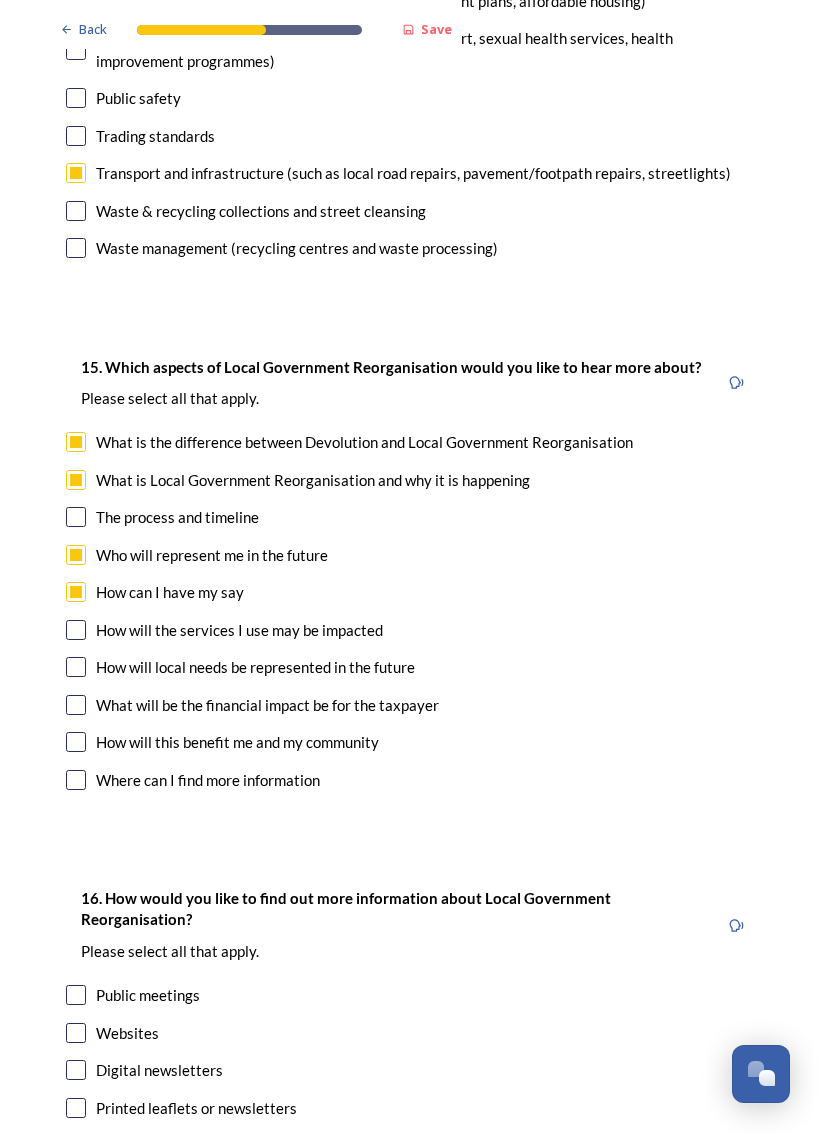 click at bounding box center (76, 742) 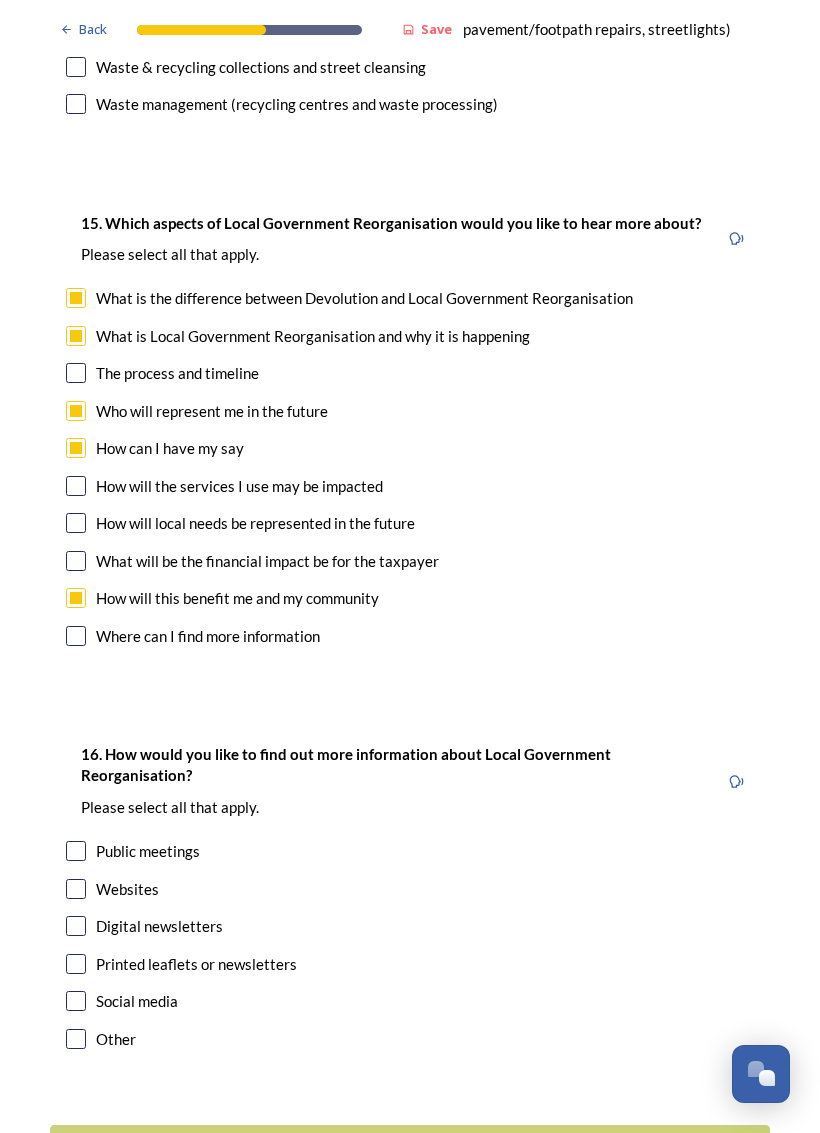 scroll, scrollTop: 5697, scrollLeft: 0, axis: vertical 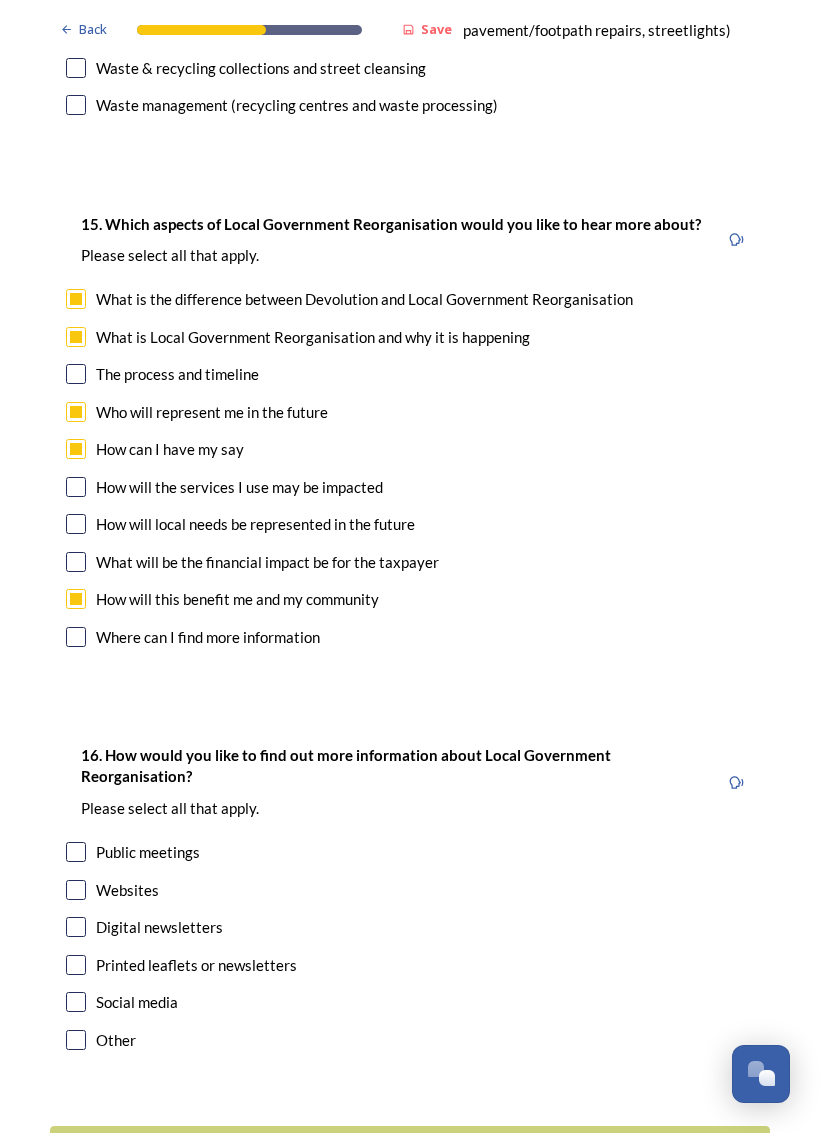 click at bounding box center [76, 965] 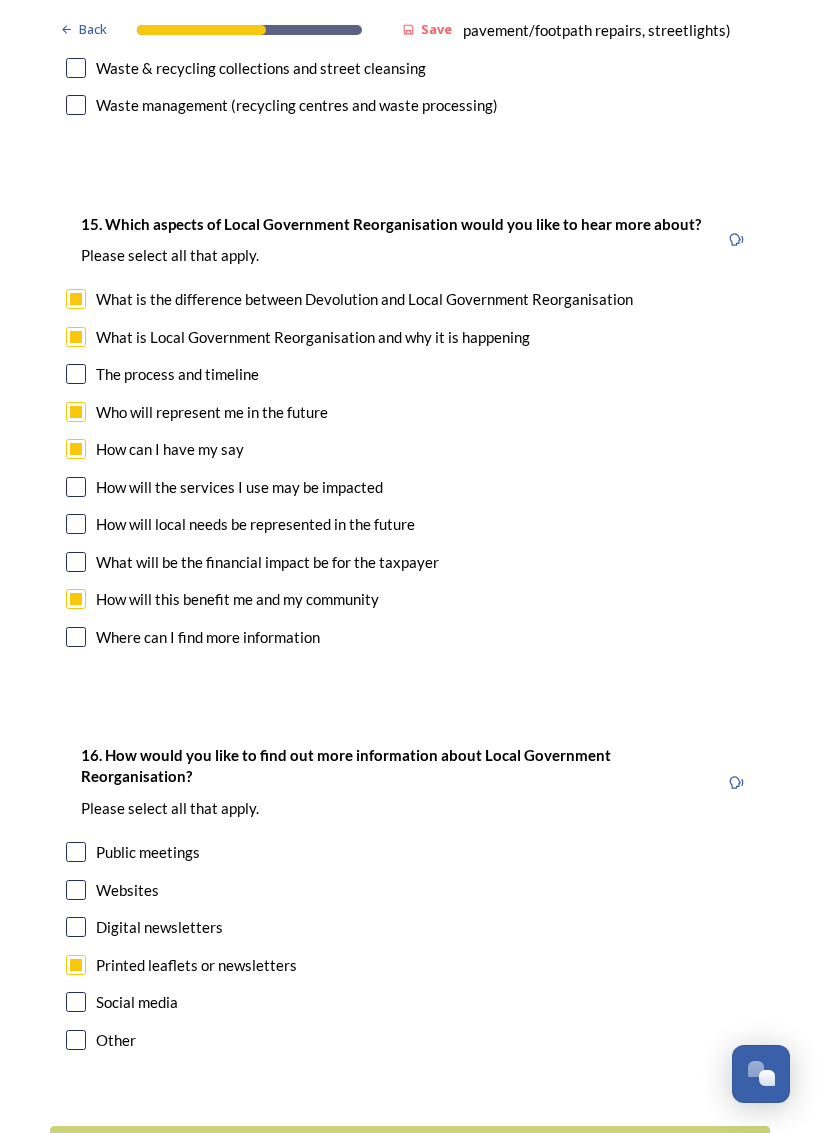 click at bounding box center [76, 852] 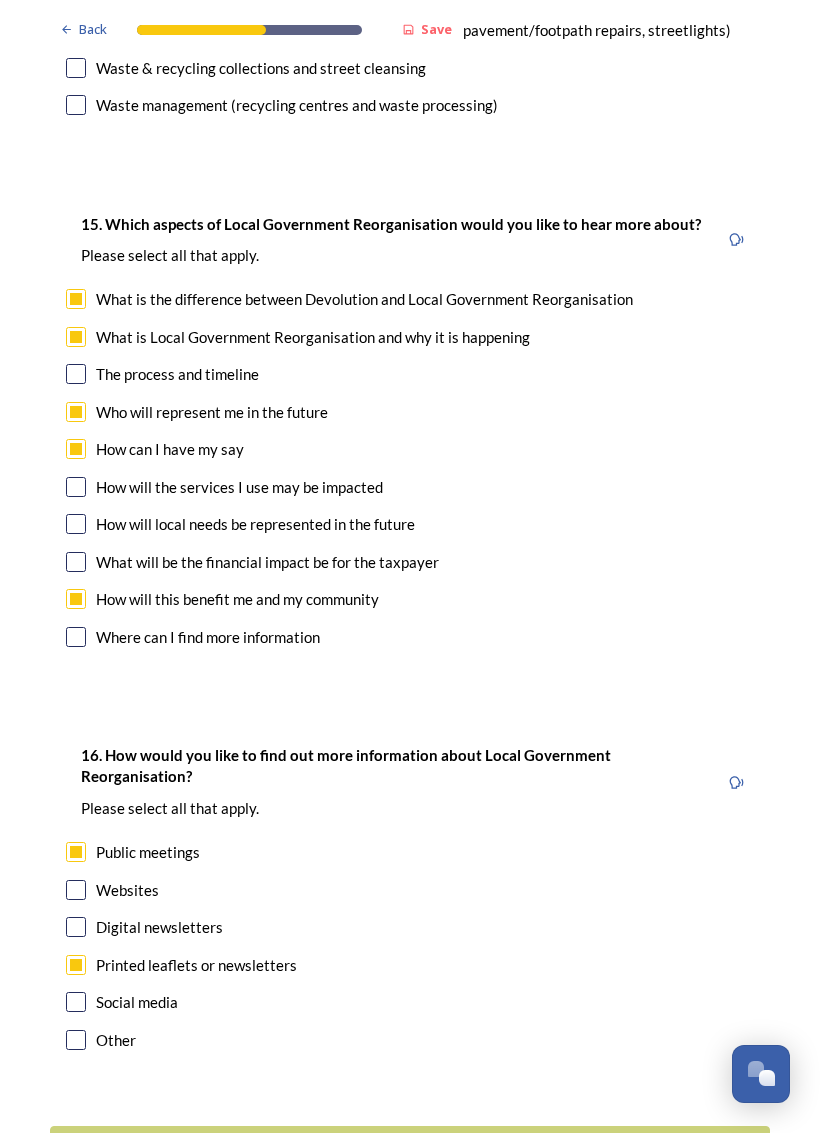 click on "Continue" at bounding box center (396, 1150) 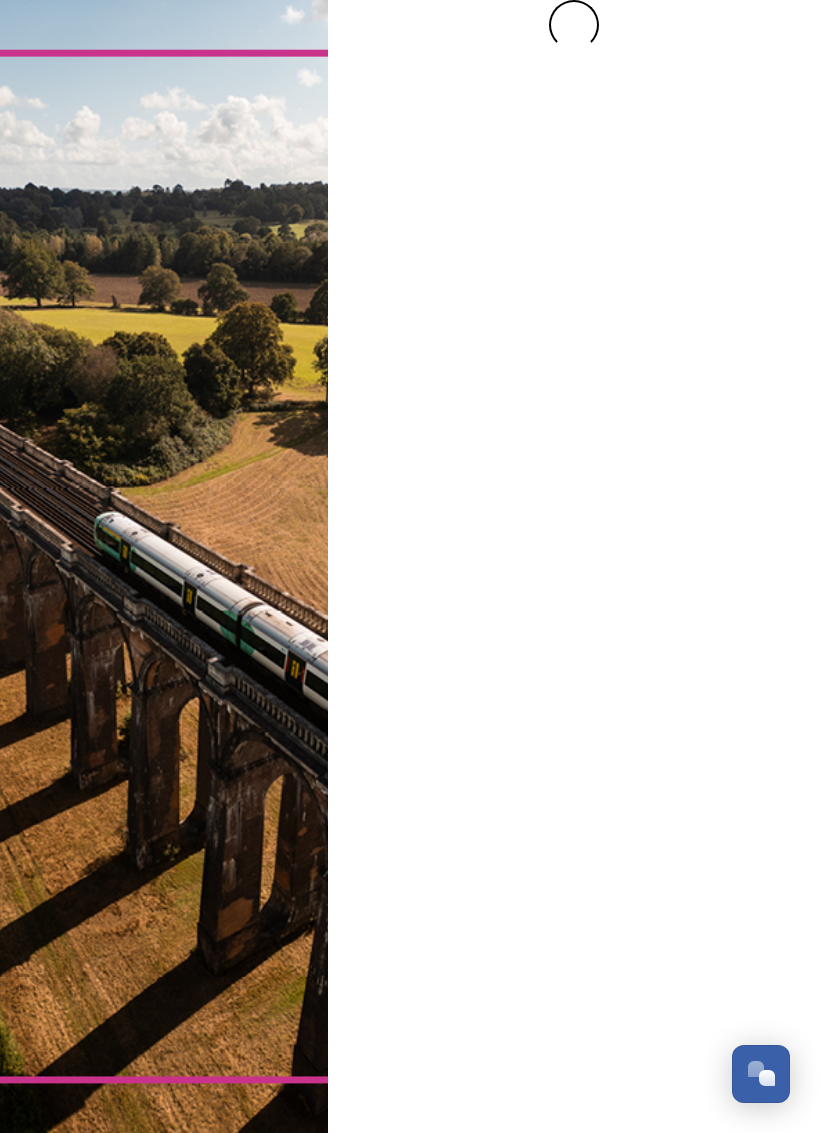 scroll, scrollTop: 0, scrollLeft: 0, axis: both 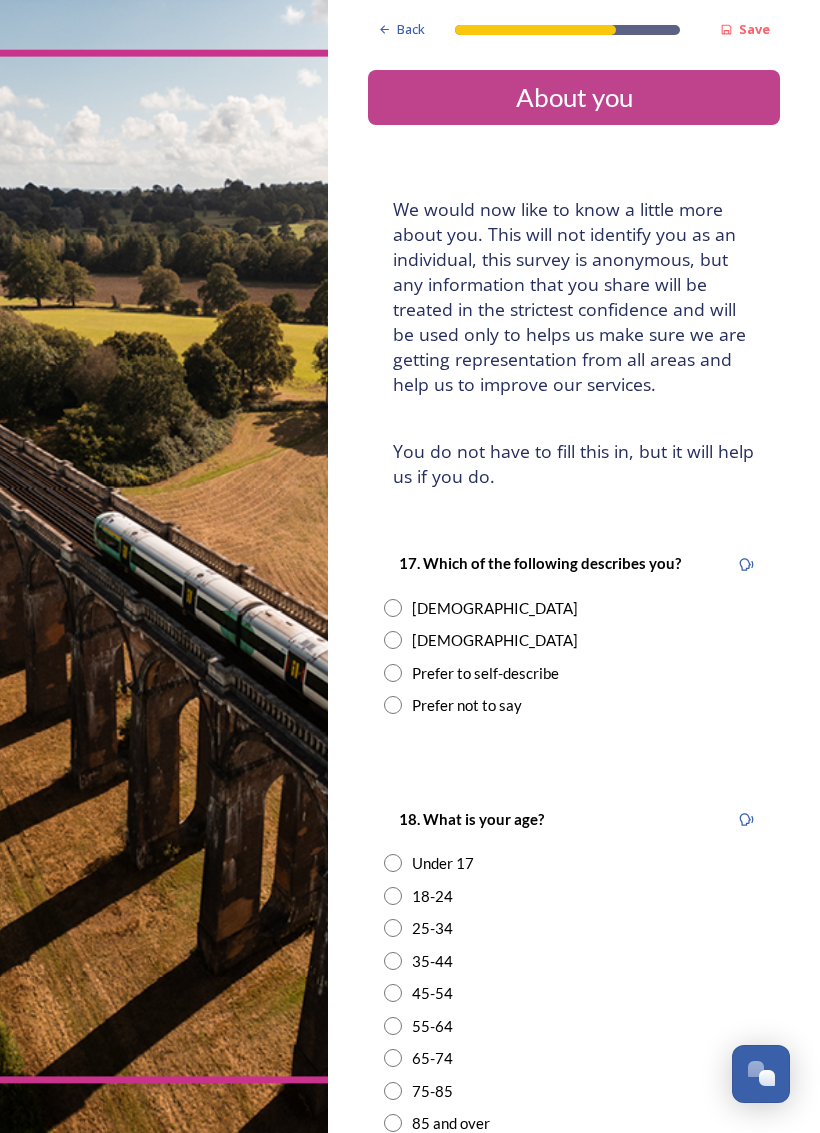 click on "[DEMOGRAPHIC_DATA]" at bounding box center (574, 608) 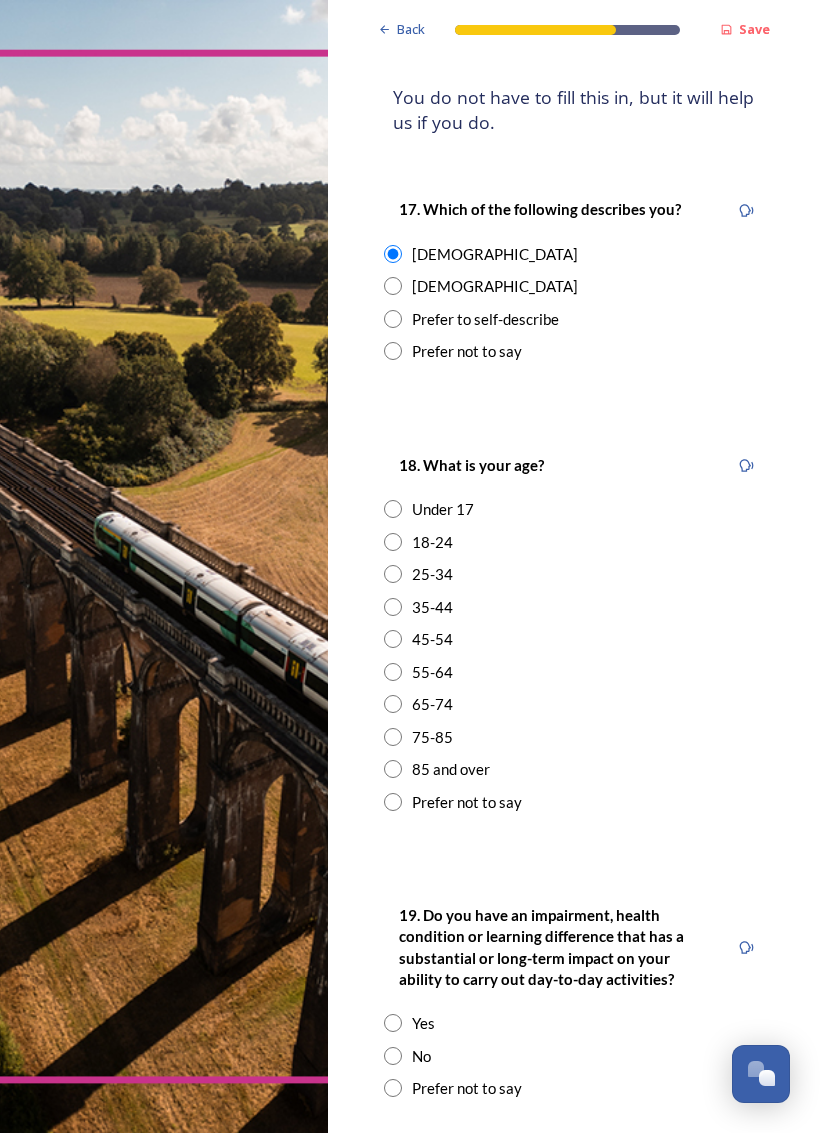 scroll, scrollTop: 354, scrollLeft: 0, axis: vertical 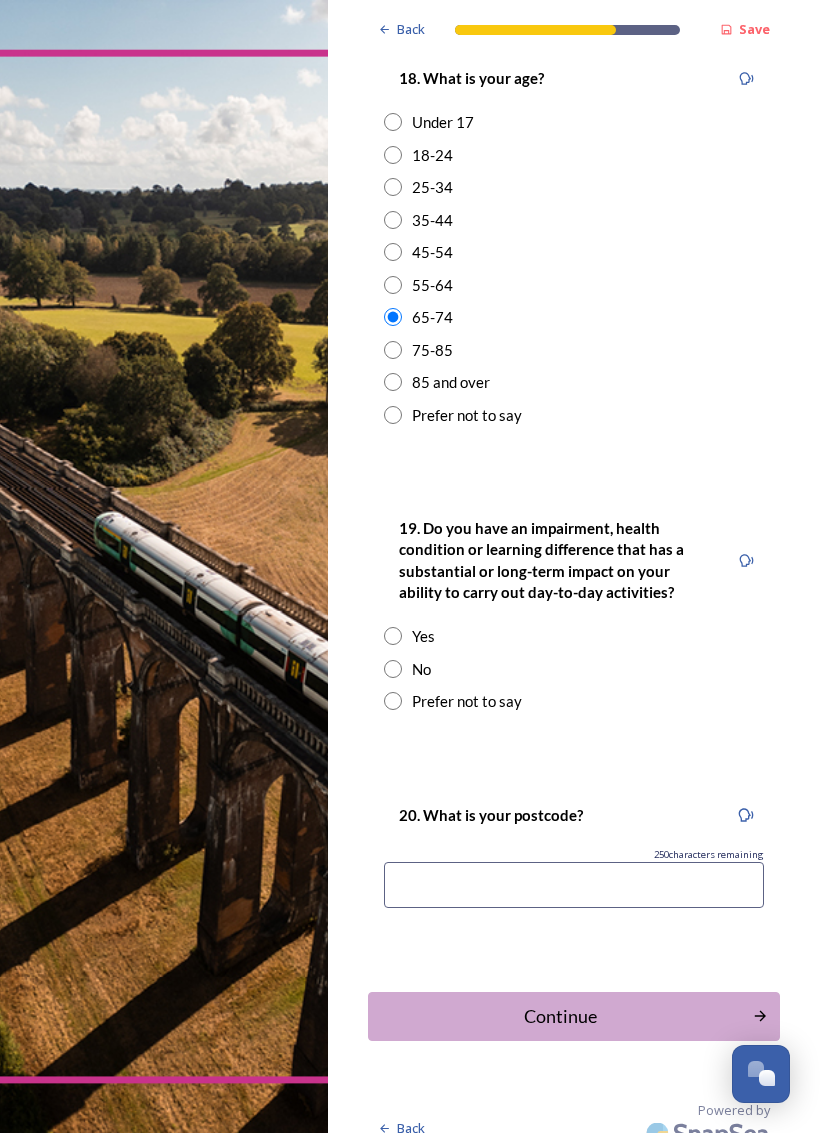 click at bounding box center [393, 636] 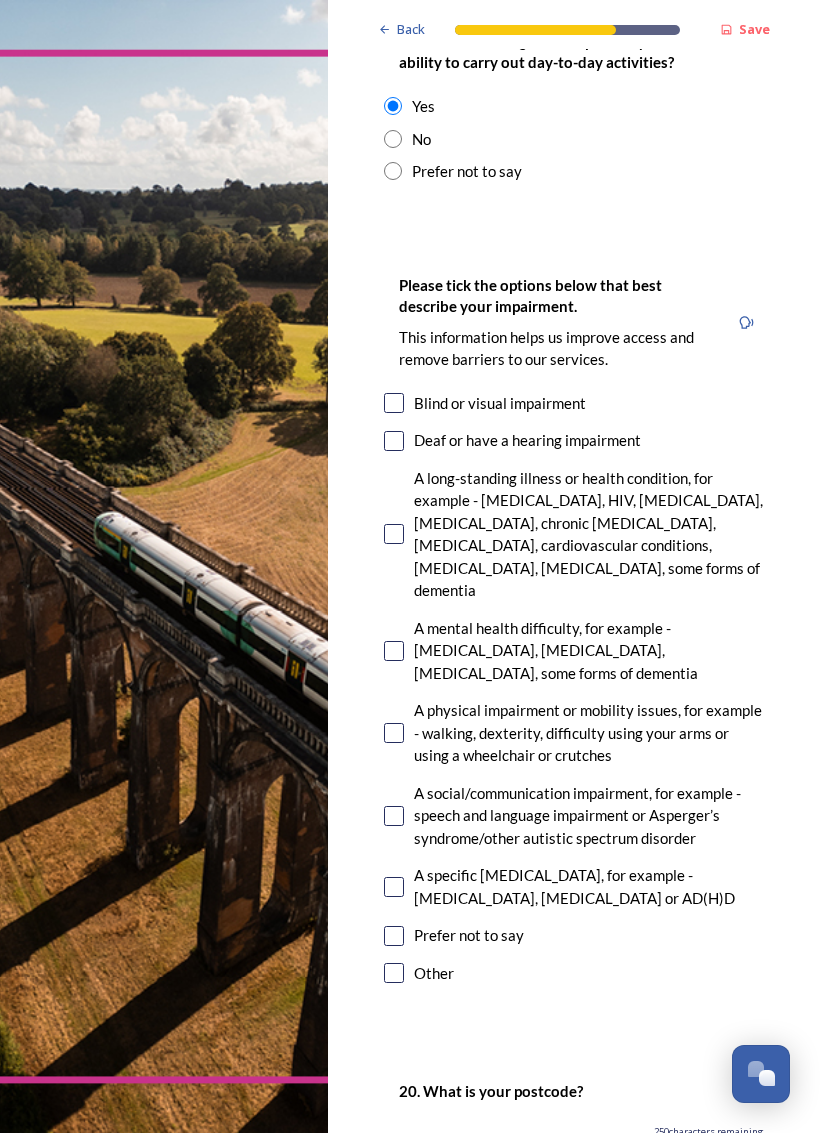 scroll, scrollTop: 1273, scrollLeft: 0, axis: vertical 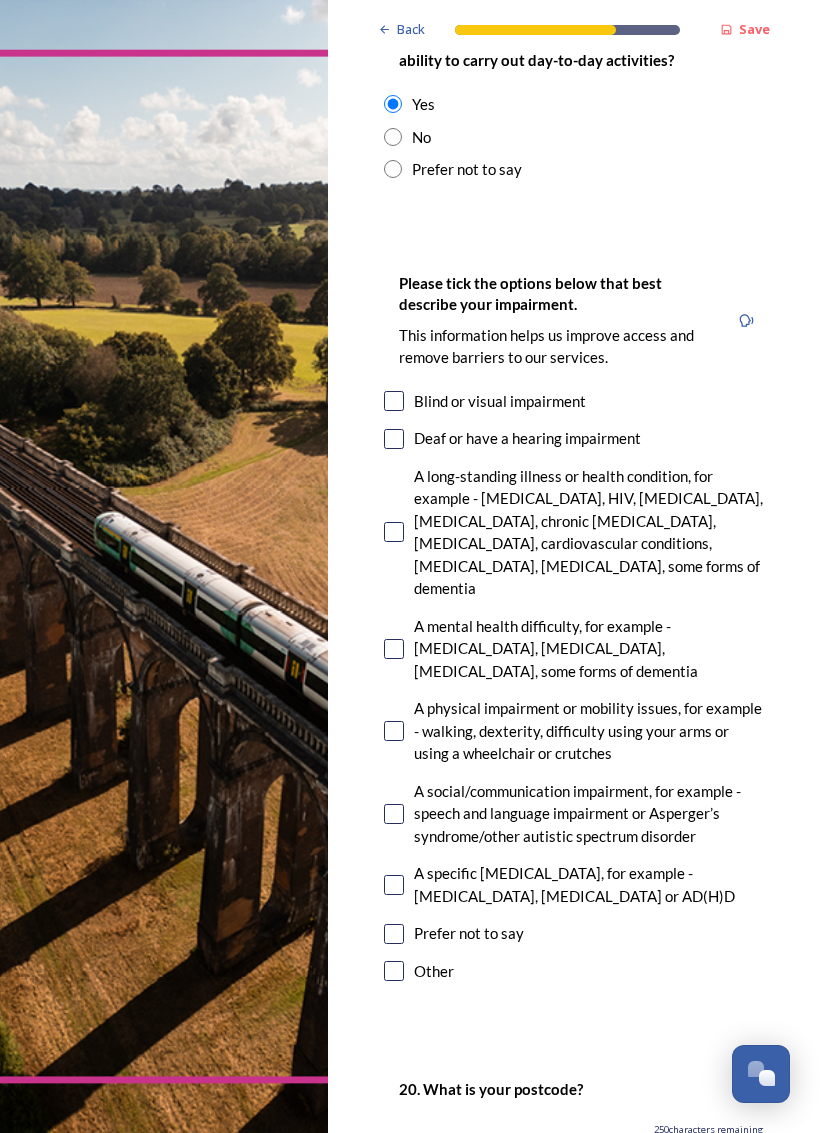 click at bounding box center (394, 439) 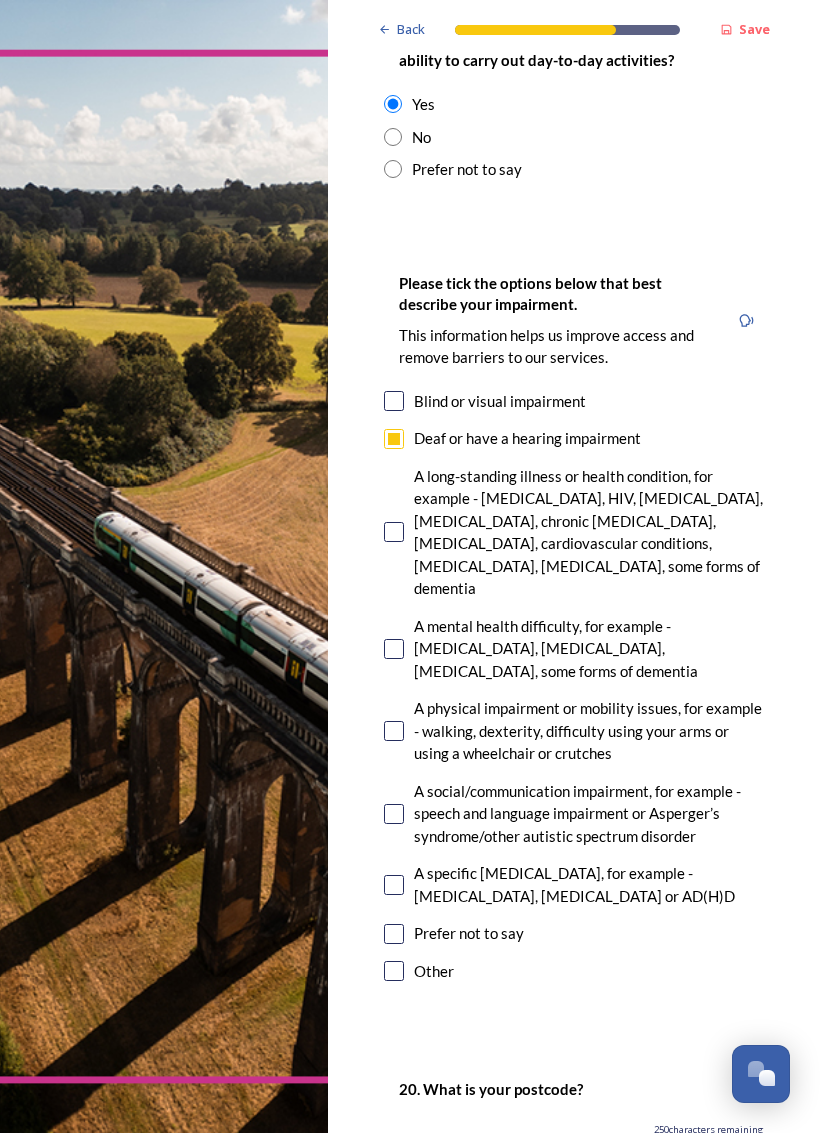 click at bounding box center [394, 532] 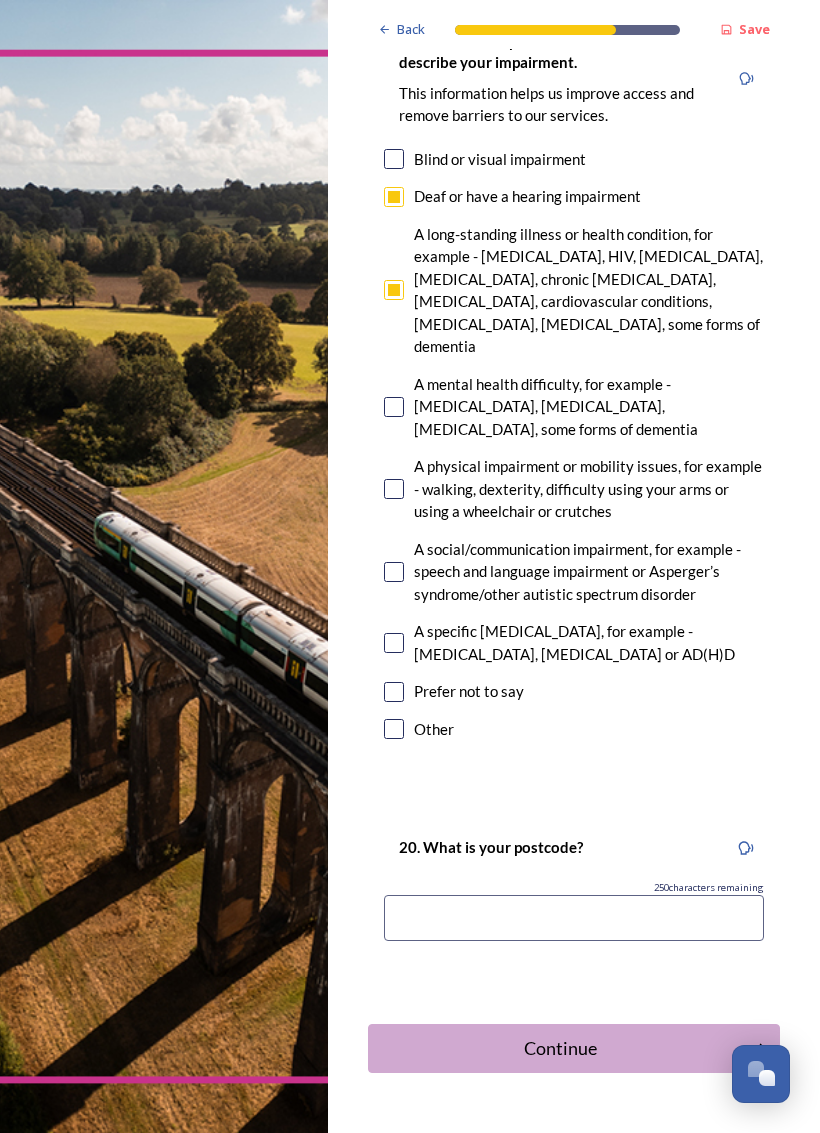 scroll, scrollTop: 1514, scrollLeft: 0, axis: vertical 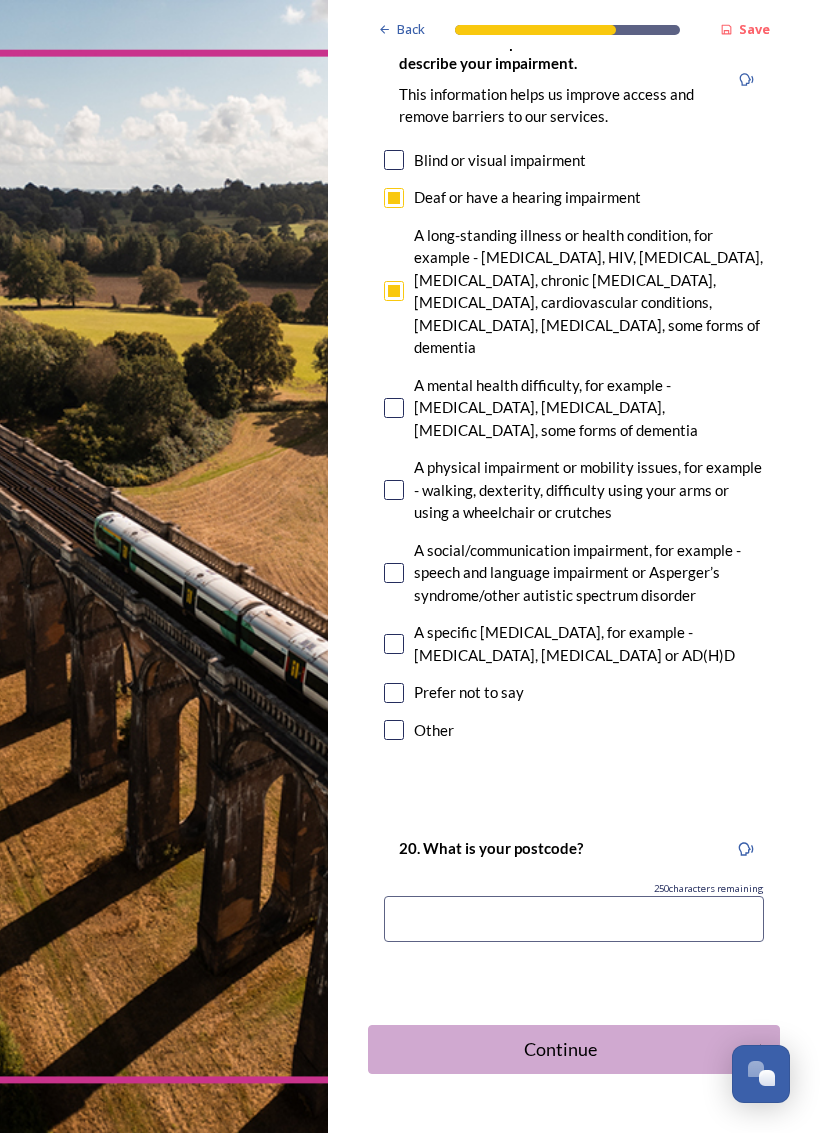 click on "Continue" at bounding box center [560, 1049] 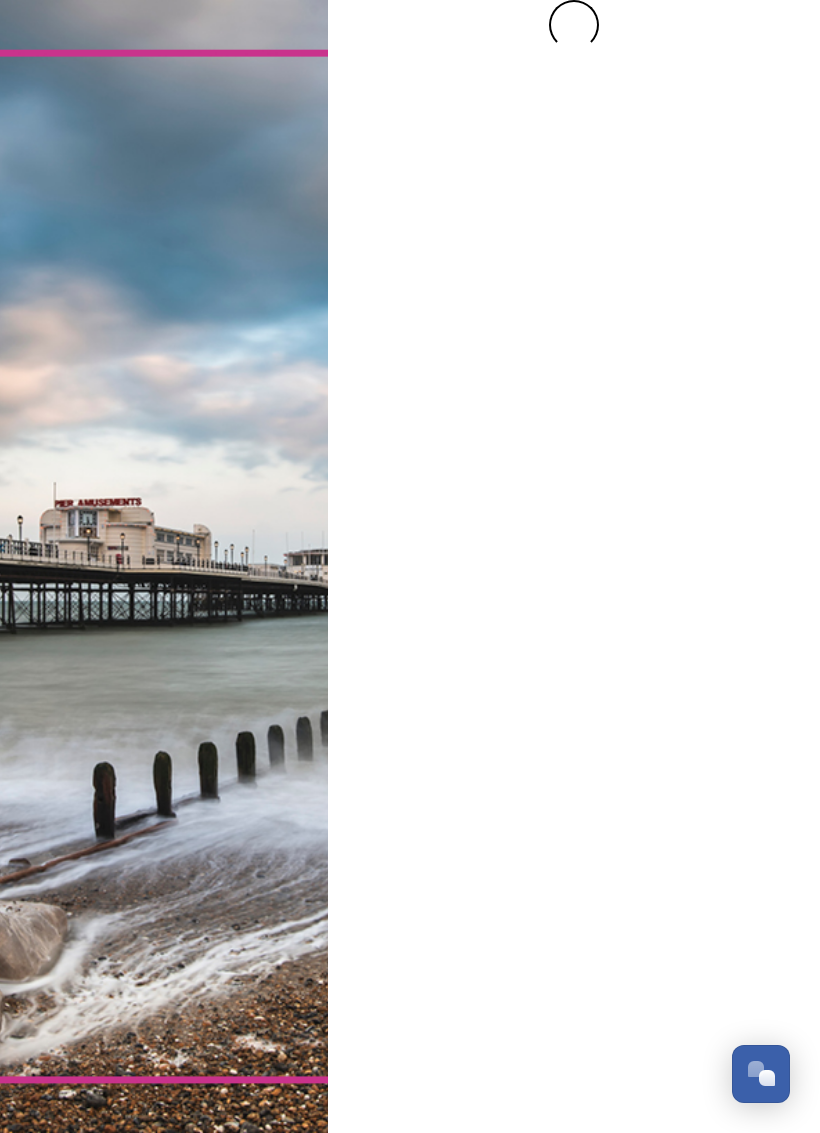 scroll, scrollTop: 0, scrollLeft: 0, axis: both 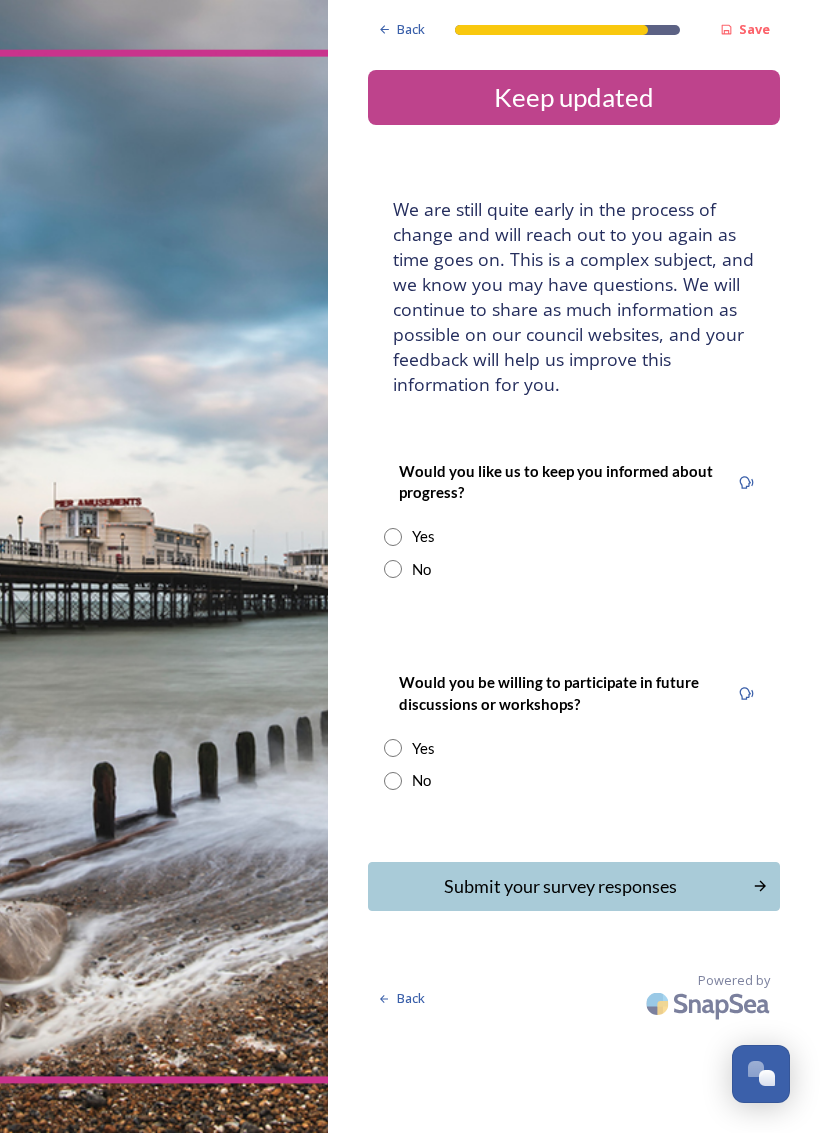 click at bounding box center (393, 537) 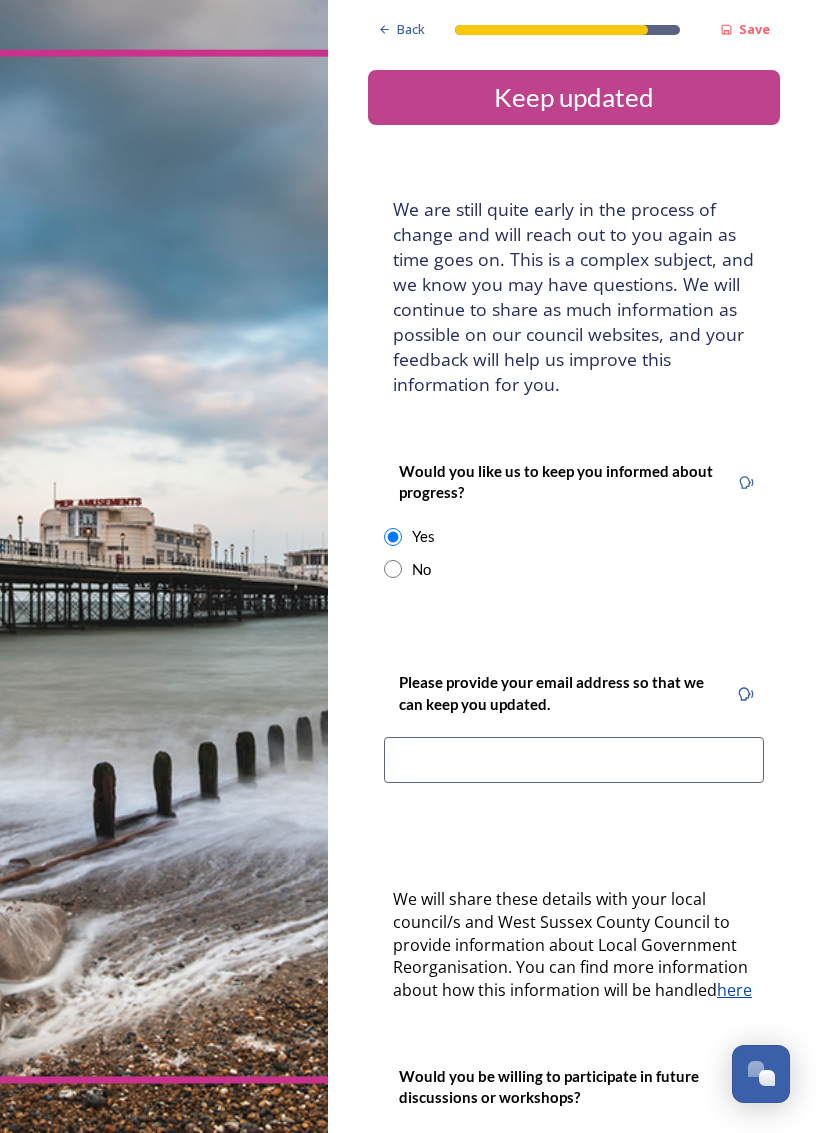 click at bounding box center (574, 760) 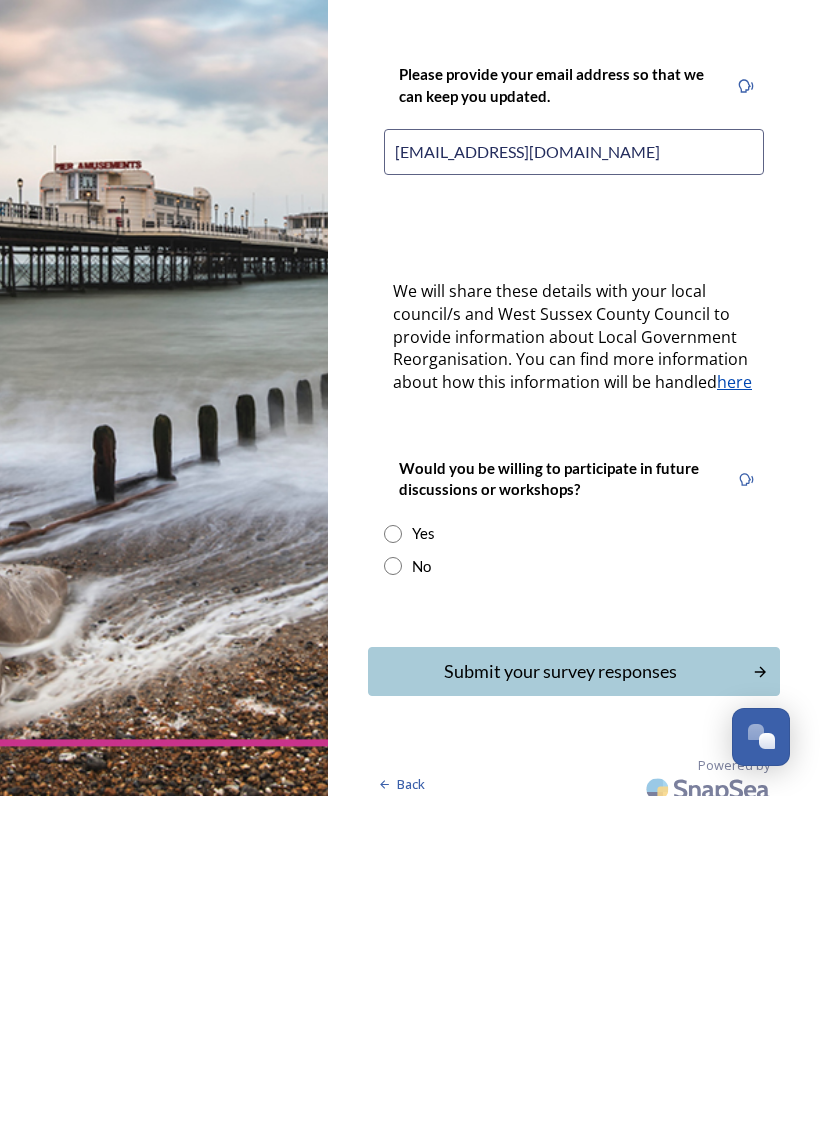 scroll, scrollTop: 270, scrollLeft: 0, axis: vertical 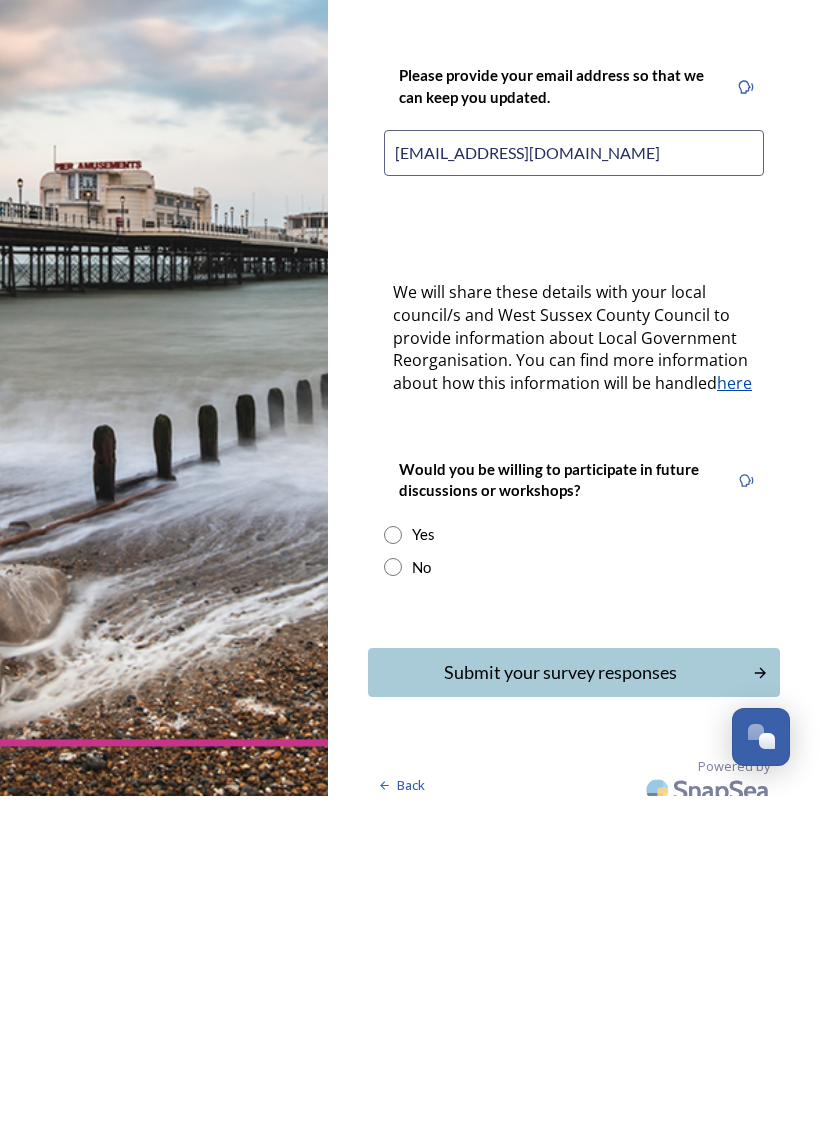 type on "[EMAIL_ADDRESS][DOMAIN_NAME]" 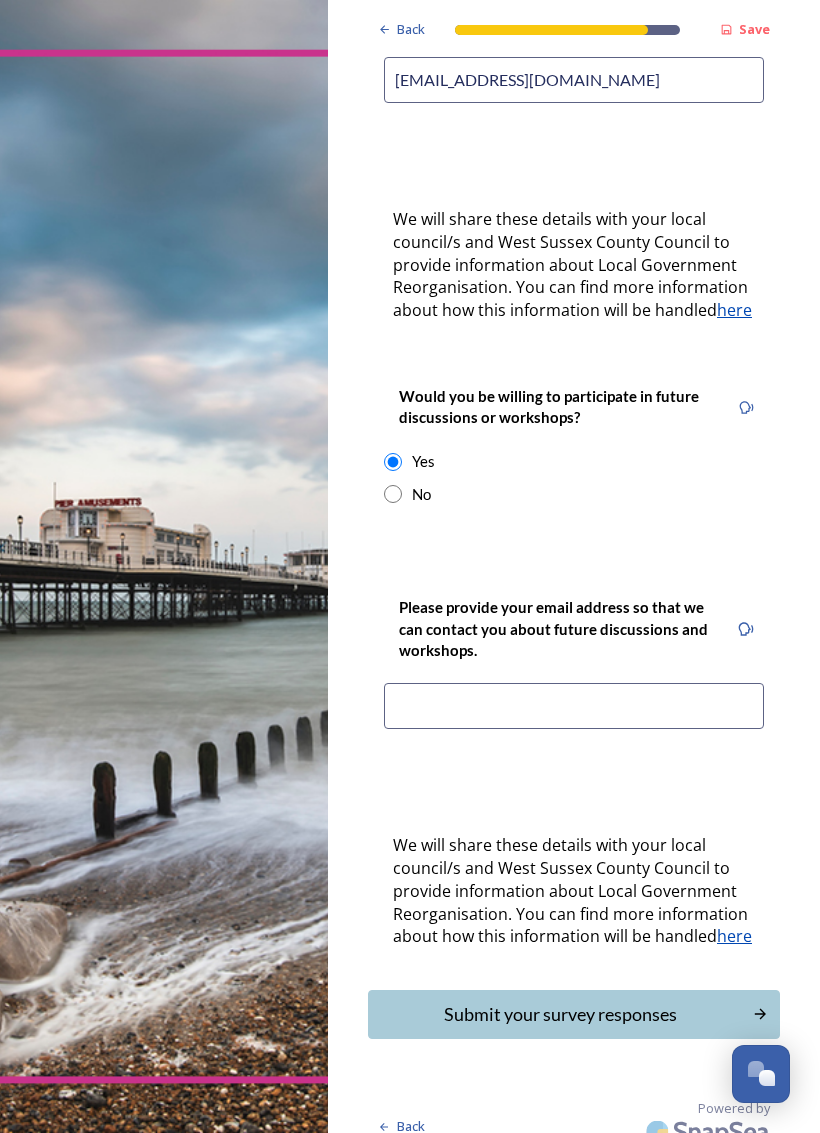 scroll, scrollTop: 679, scrollLeft: 0, axis: vertical 